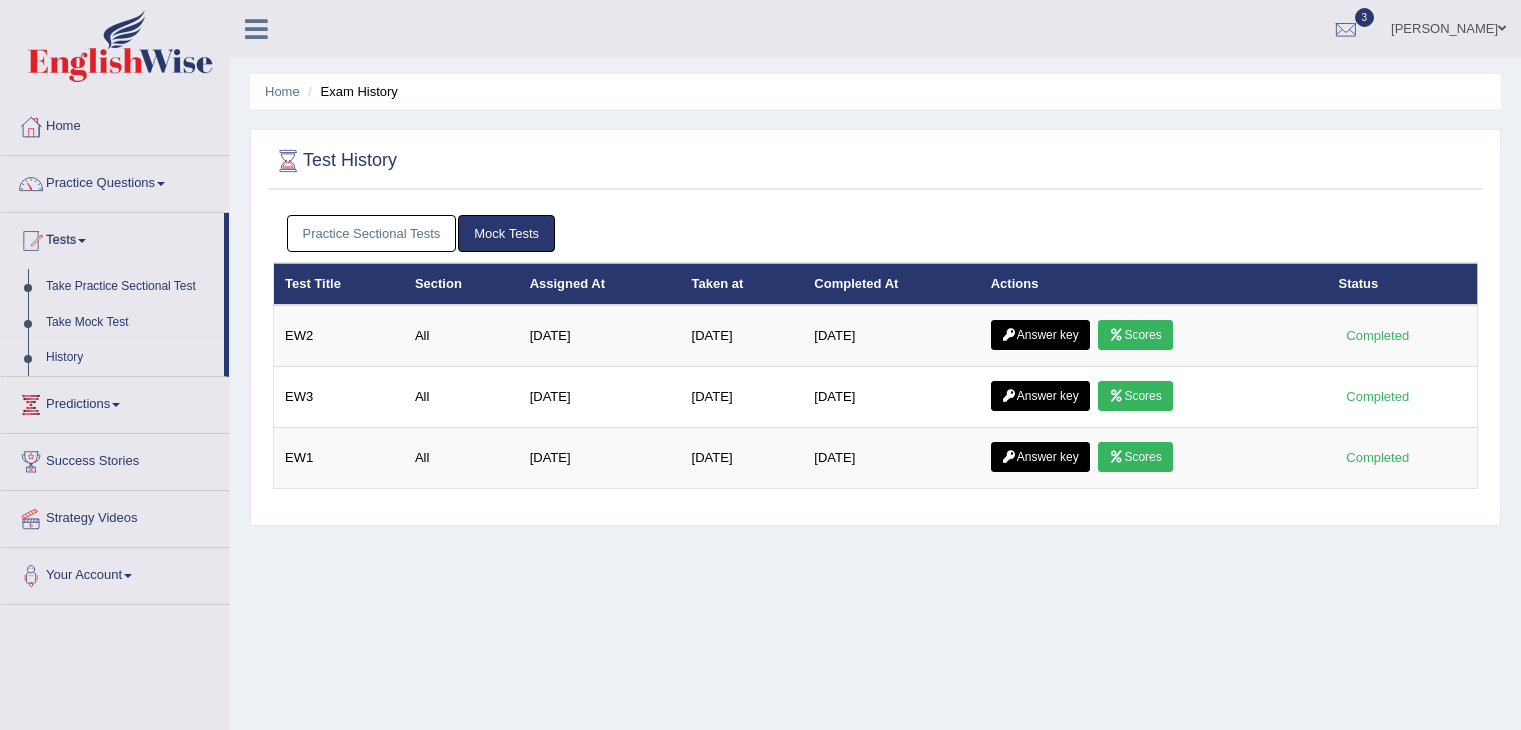 scroll, scrollTop: 0, scrollLeft: 0, axis: both 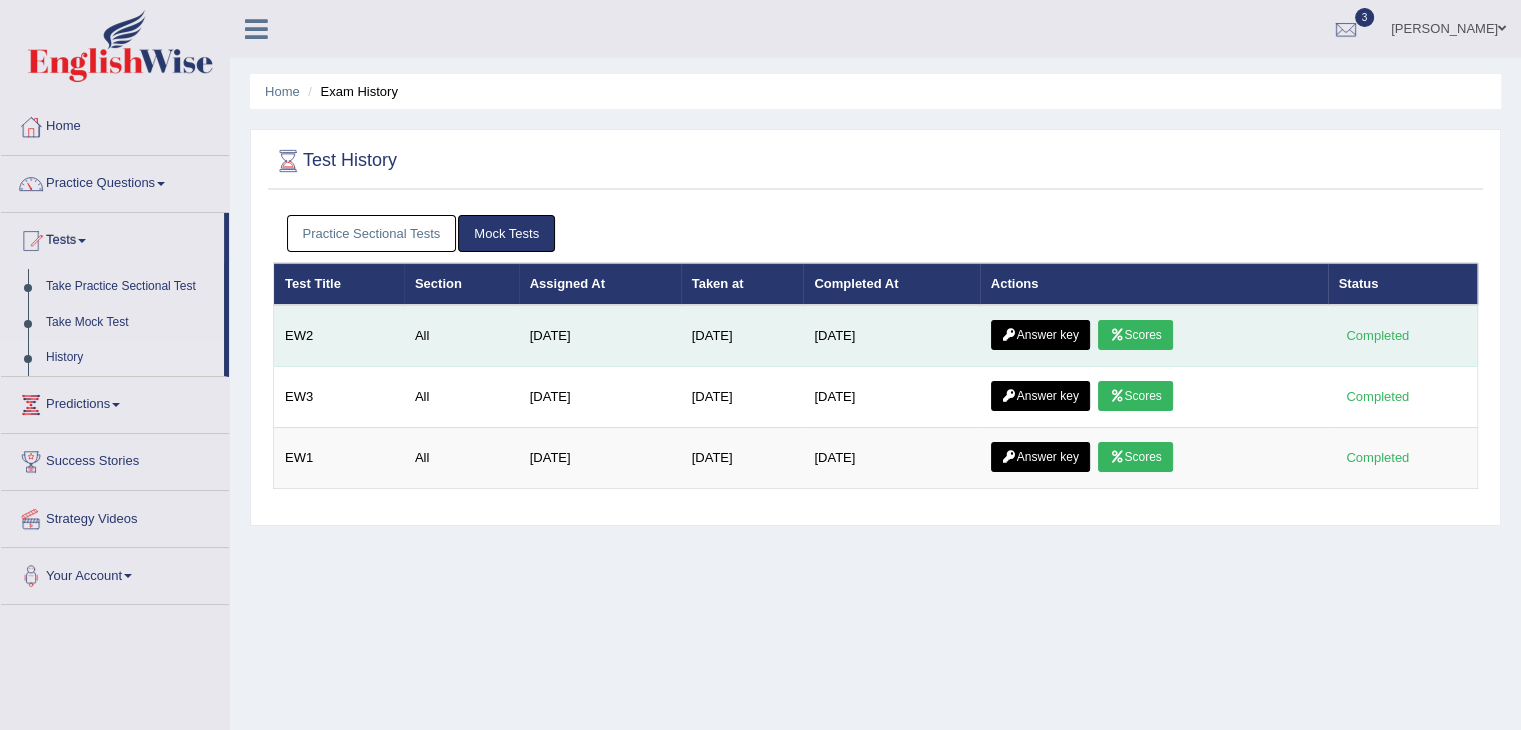 click on "Answer key" at bounding box center [1040, 335] 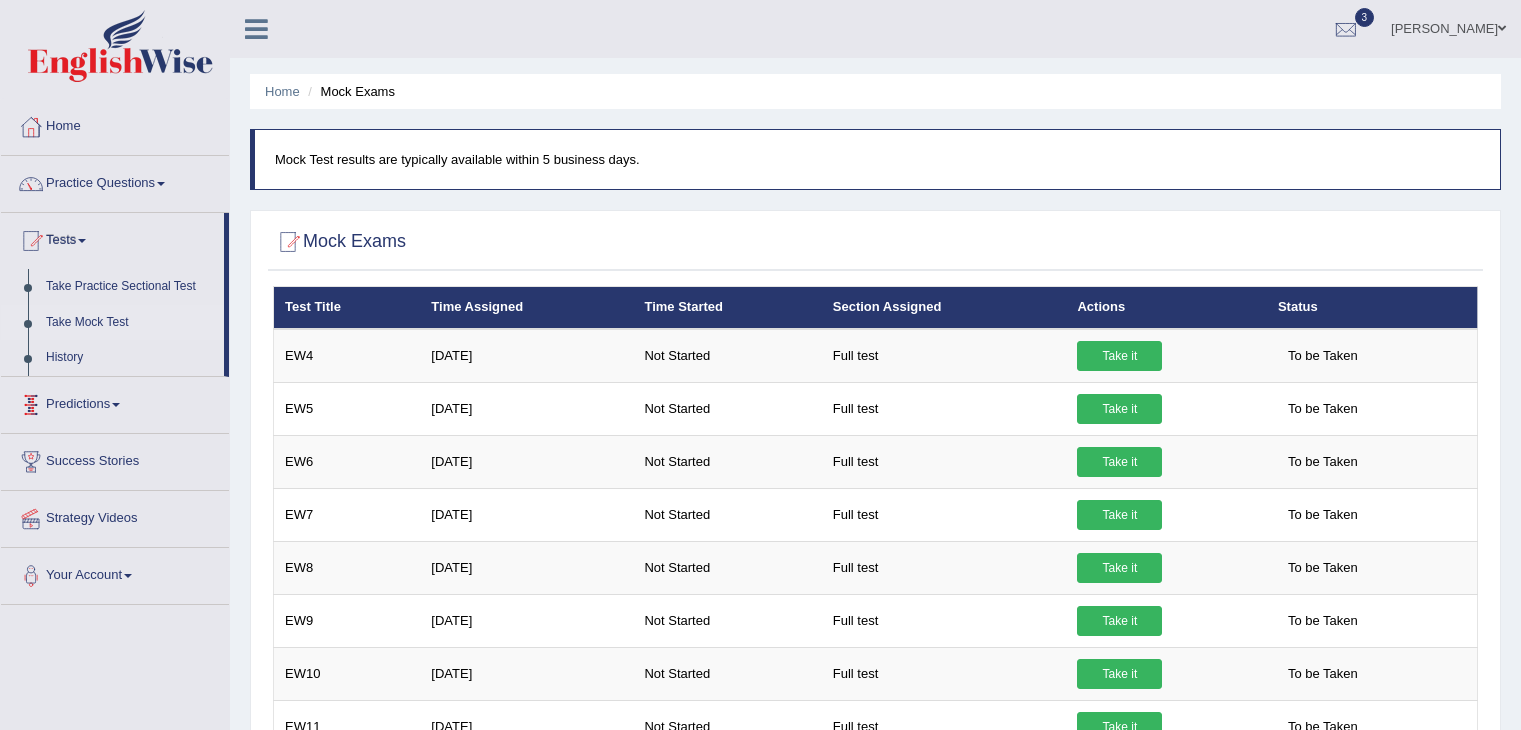 scroll, scrollTop: 0, scrollLeft: 0, axis: both 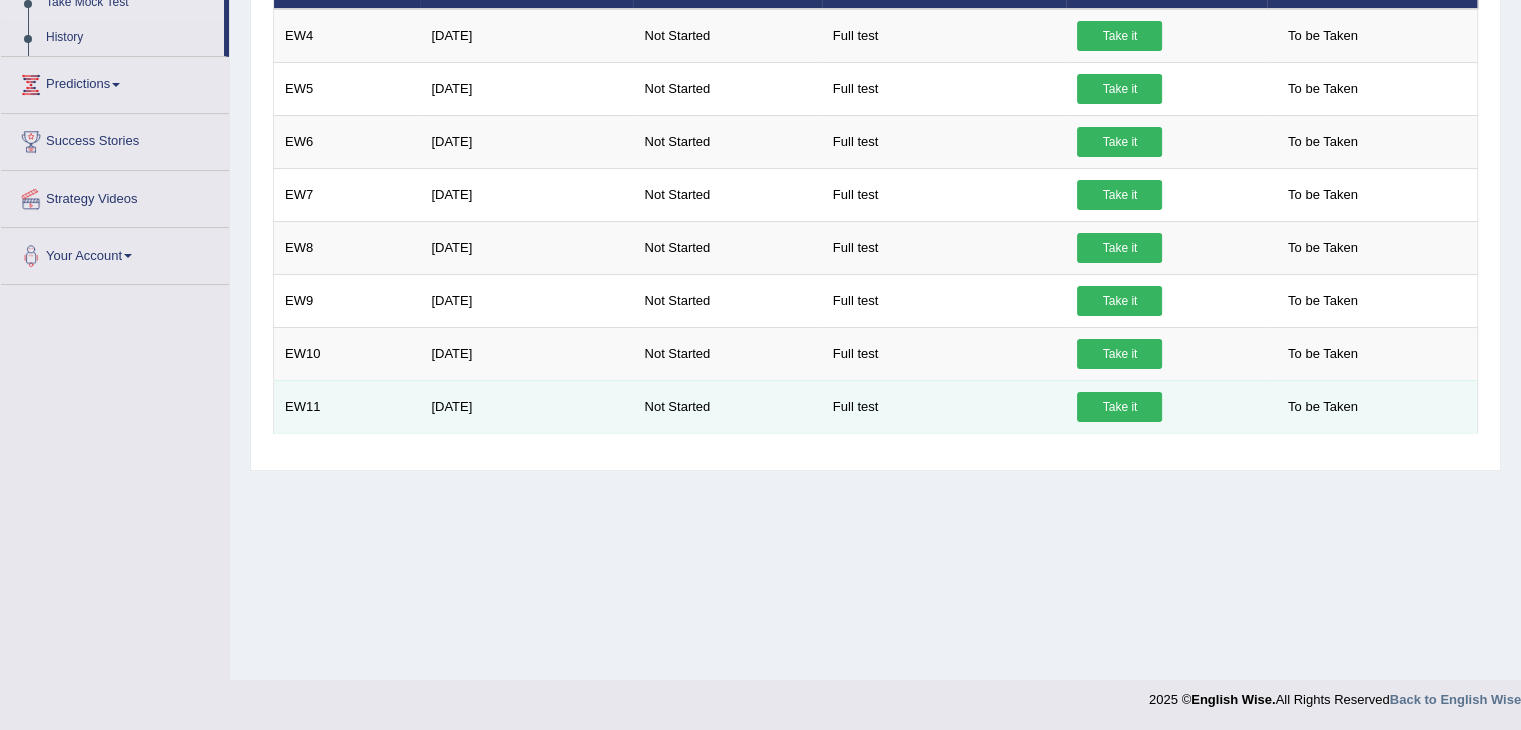 click on "Take it" at bounding box center [1119, 407] 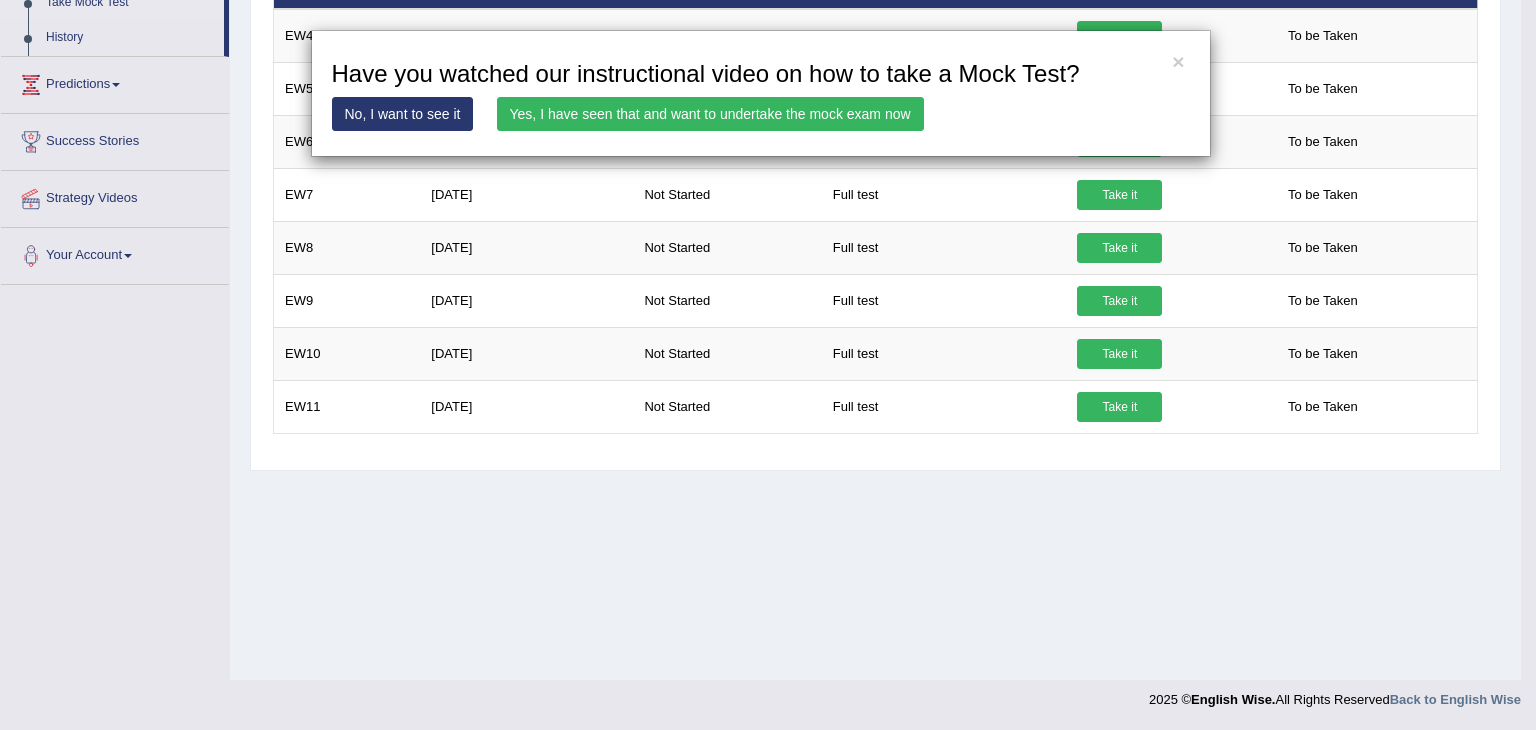 click on "Yes, I have seen that and want to undertake the mock exam now" at bounding box center (710, 114) 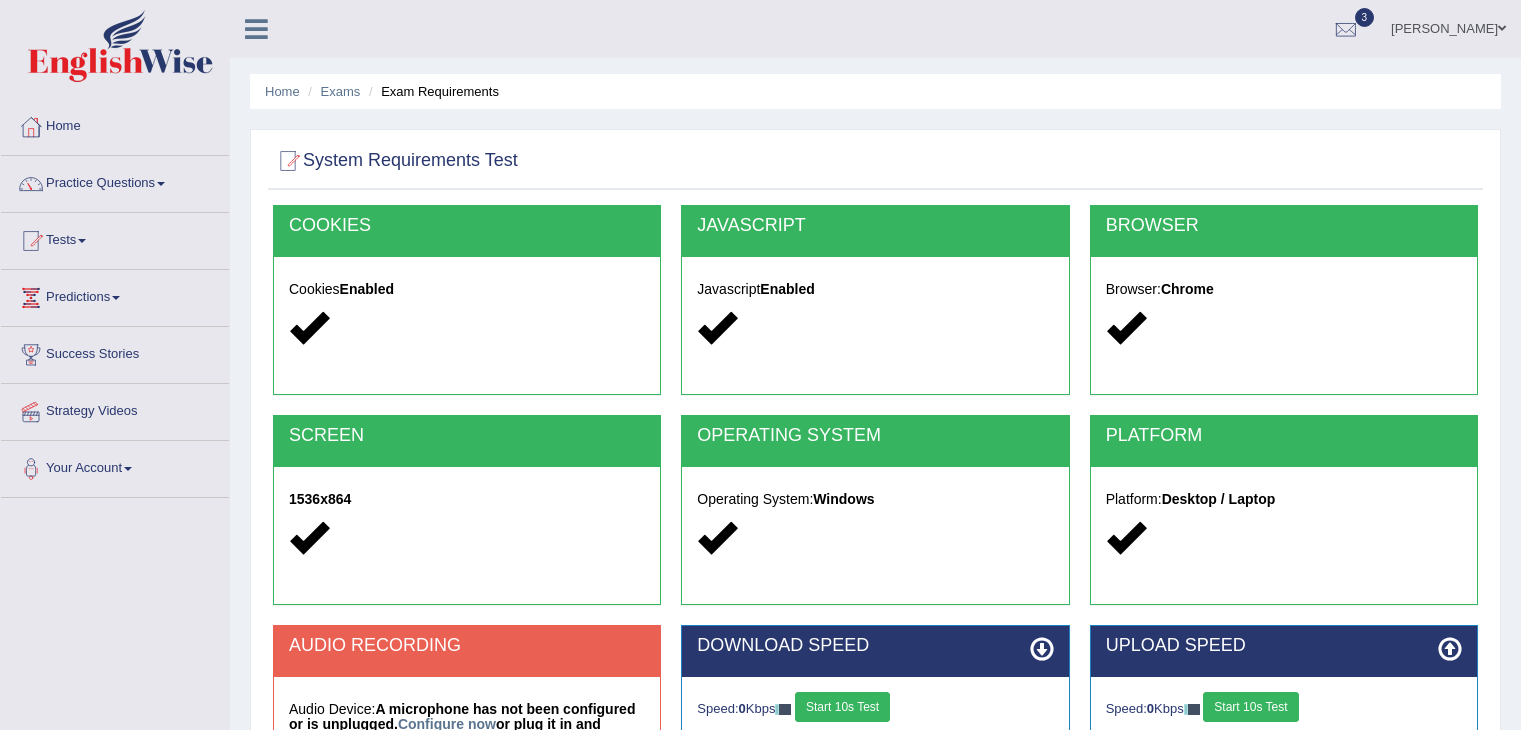 scroll, scrollTop: 0, scrollLeft: 0, axis: both 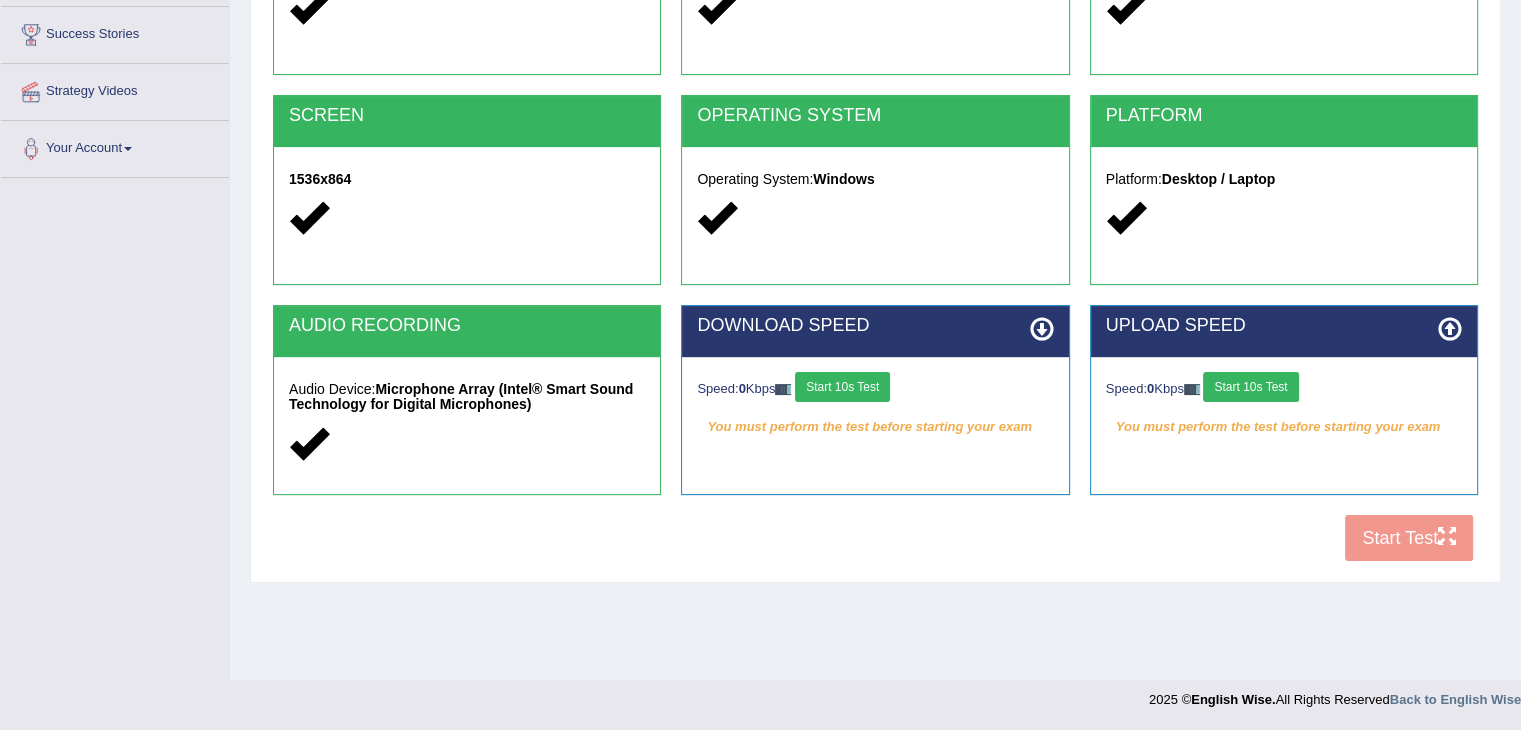 click on "Start 10s Test" at bounding box center (842, 387) 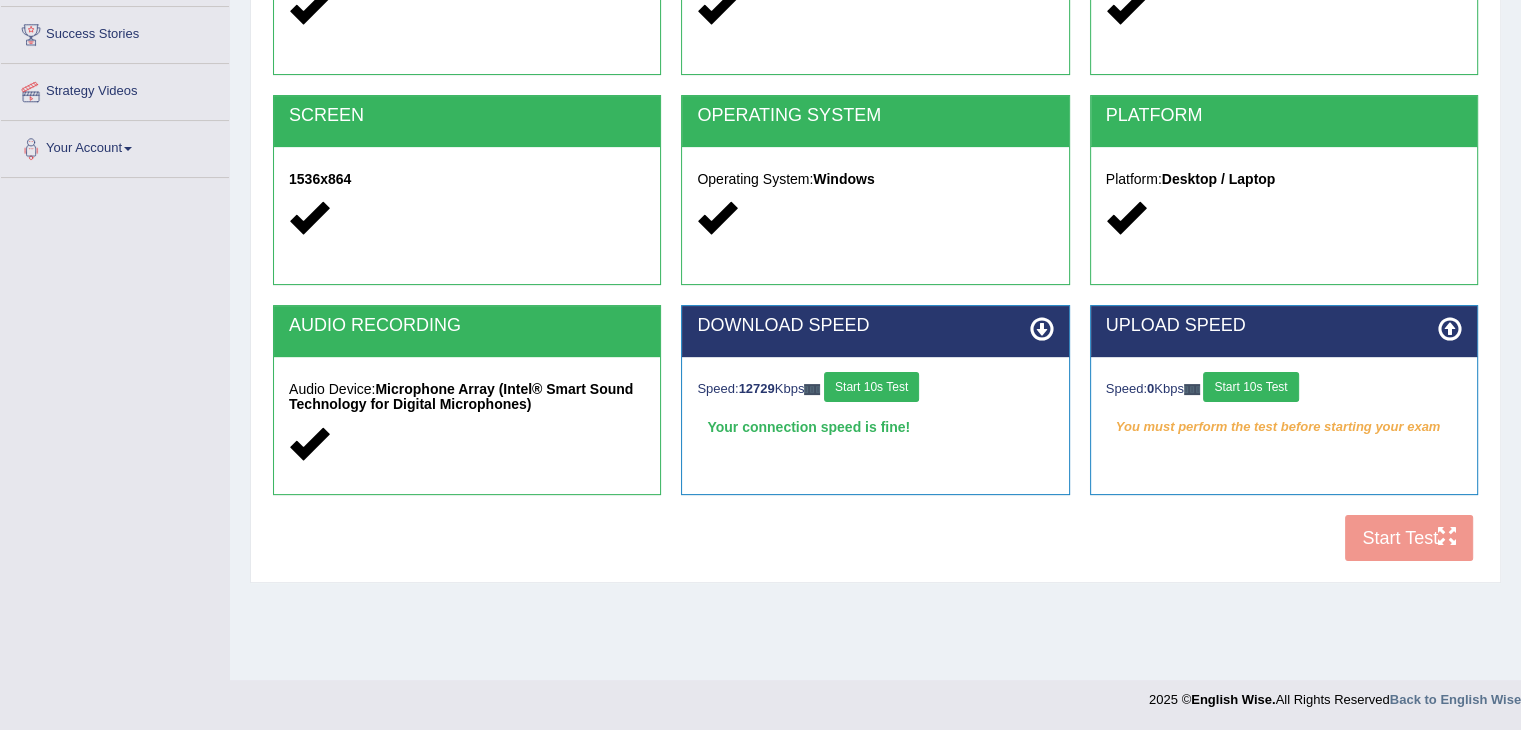 click on "Start 10s Test" at bounding box center [1250, 387] 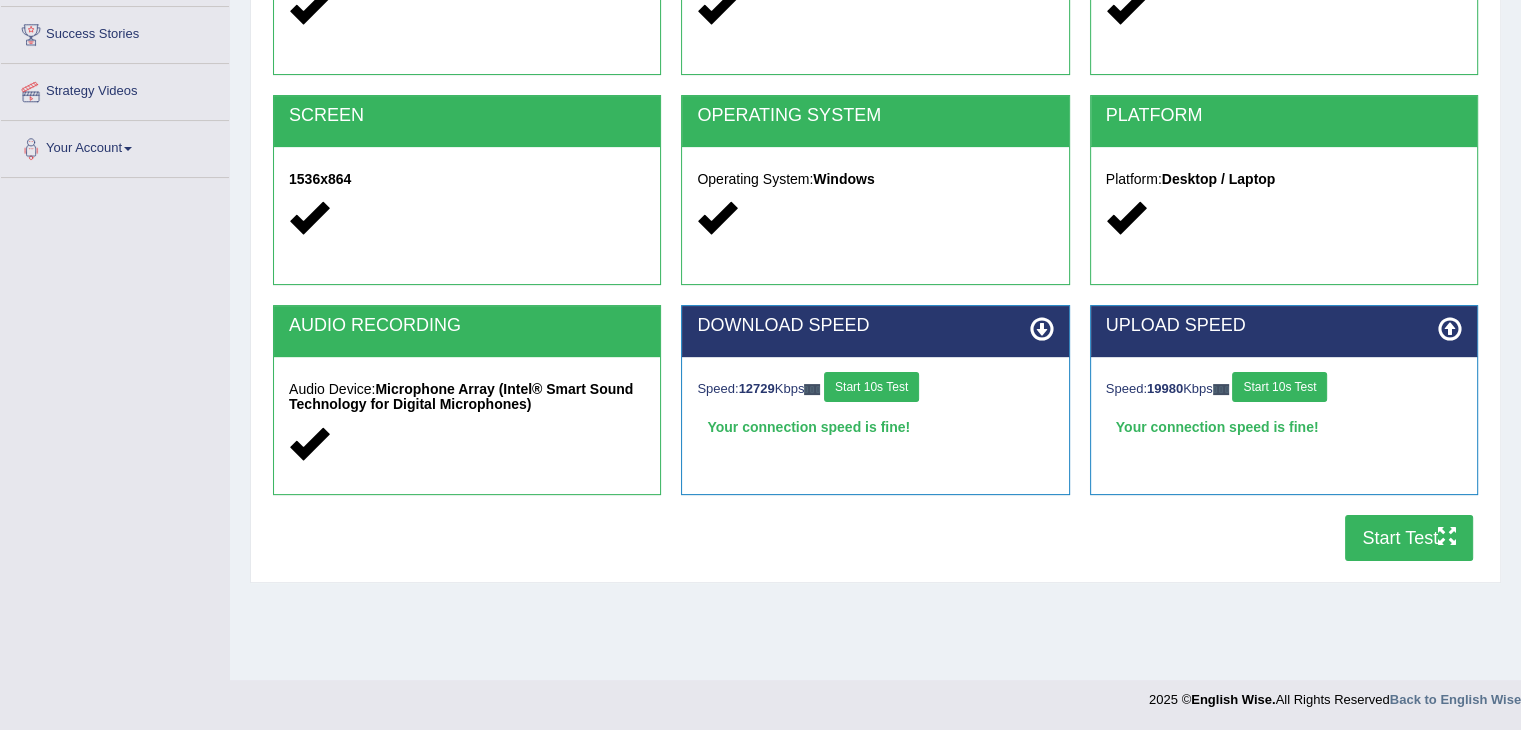 click on "Start Test" at bounding box center (1409, 538) 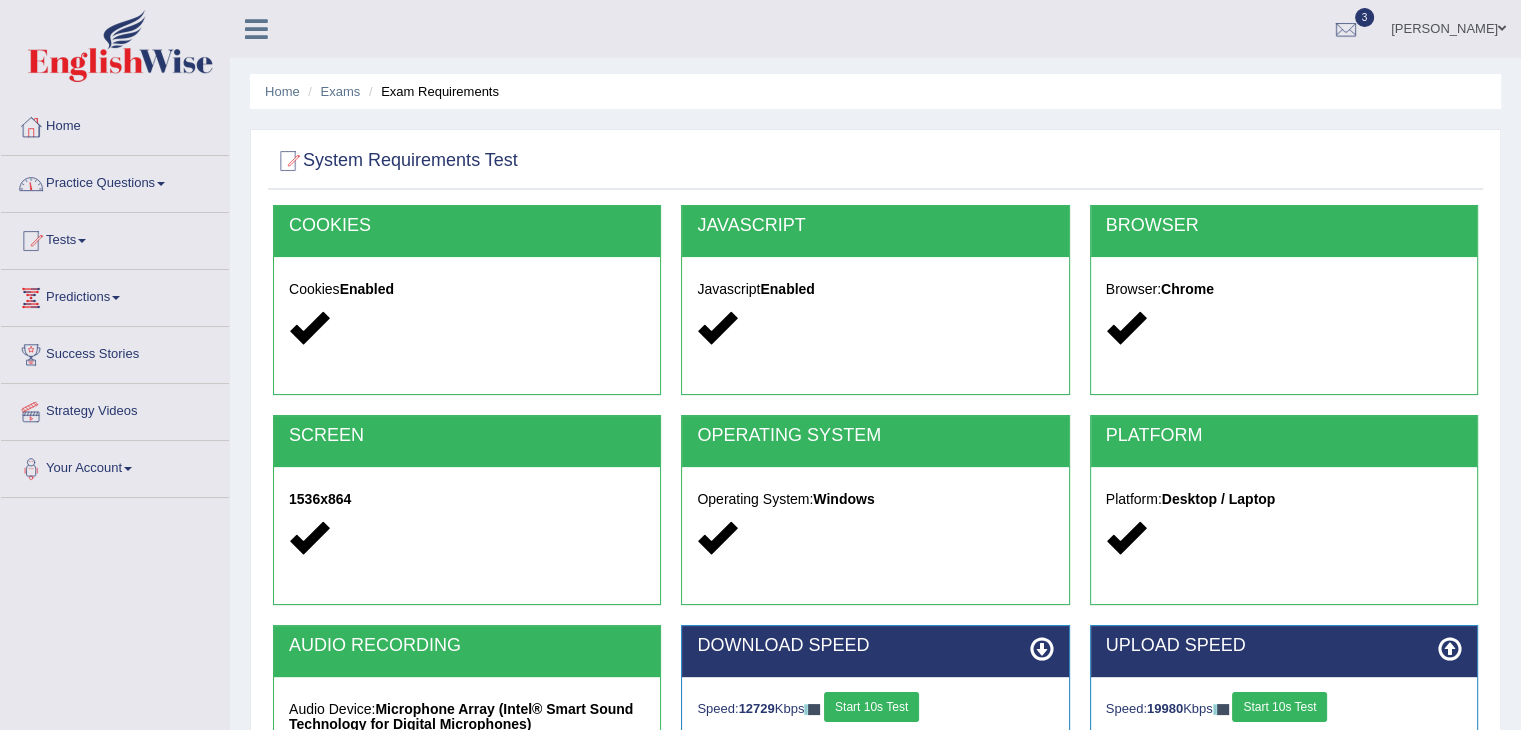 click on "Practice Questions" at bounding box center (115, 181) 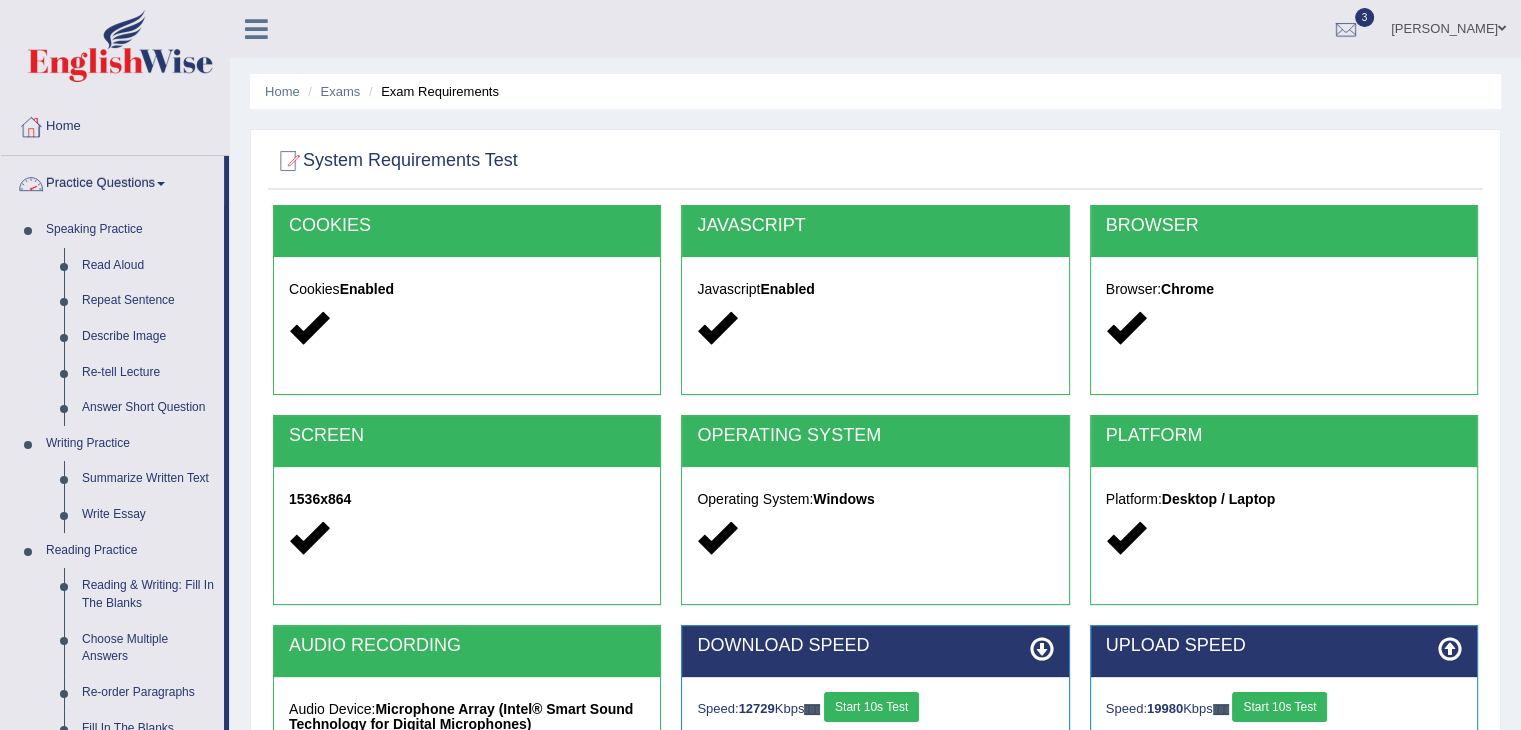 click on "Practice Questions" at bounding box center (112, 181) 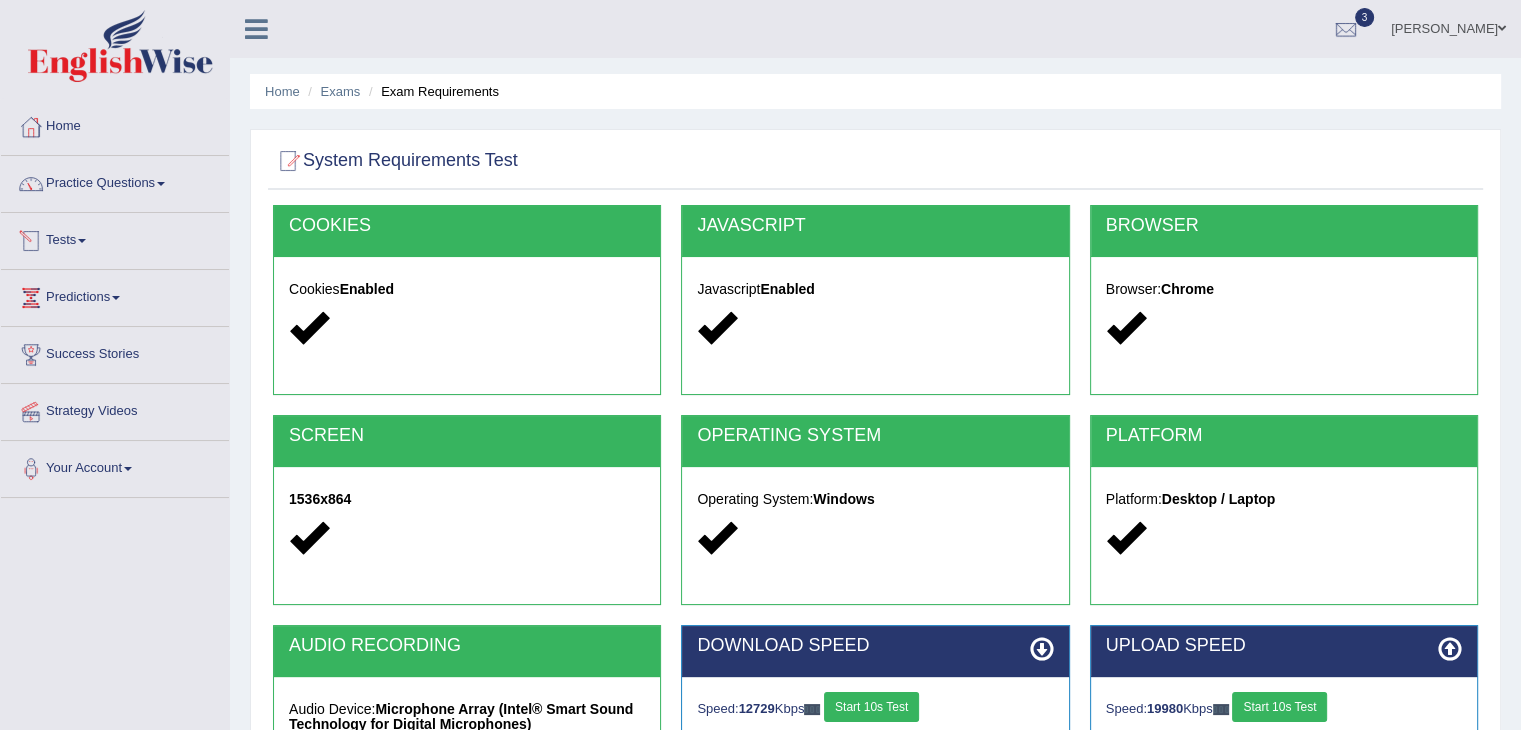 click on "Tests" at bounding box center (115, 238) 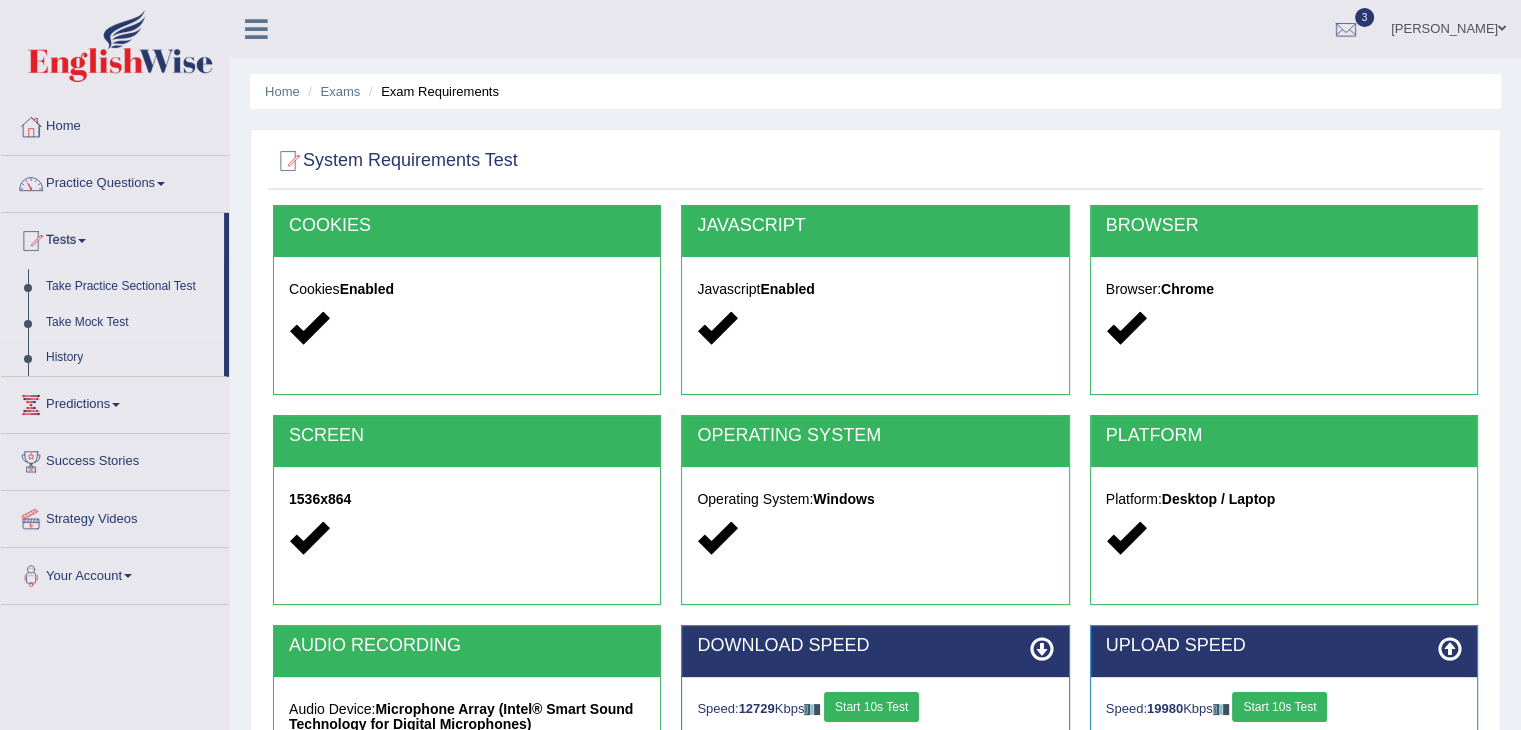 click on "Take Mock Test" at bounding box center [130, 323] 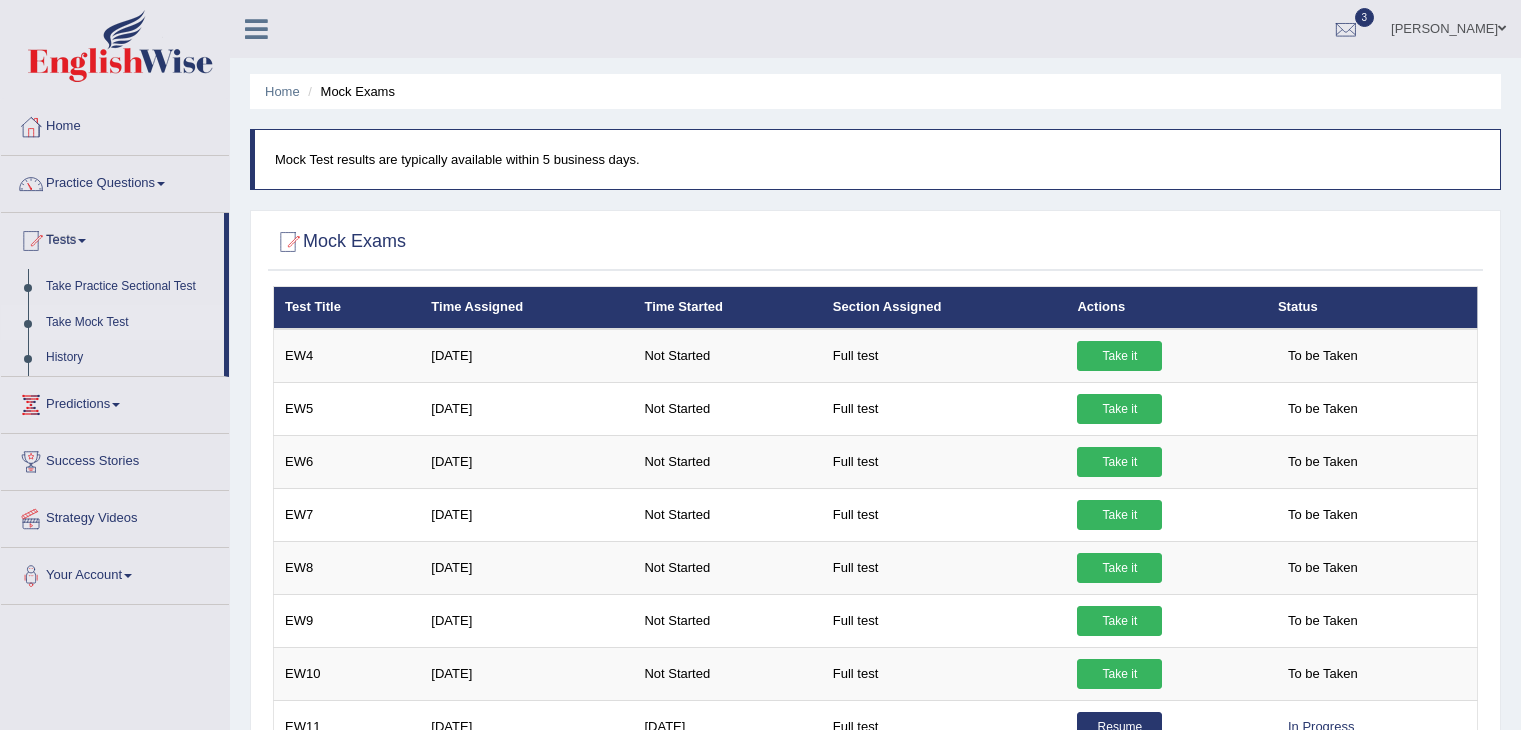 scroll, scrollTop: 320, scrollLeft: 0, axis: vertical 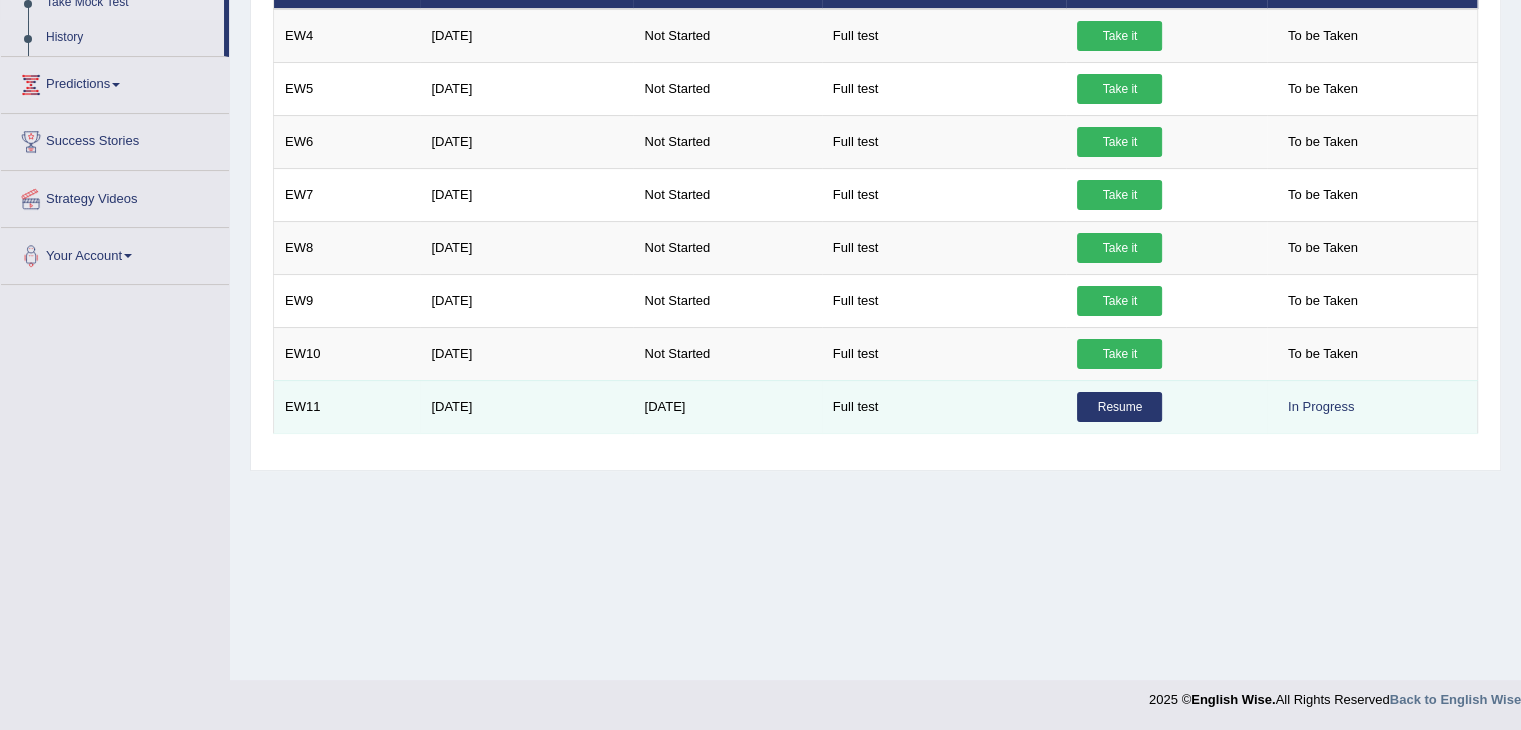 click on "Resume" at bounding box center (1119, 407) 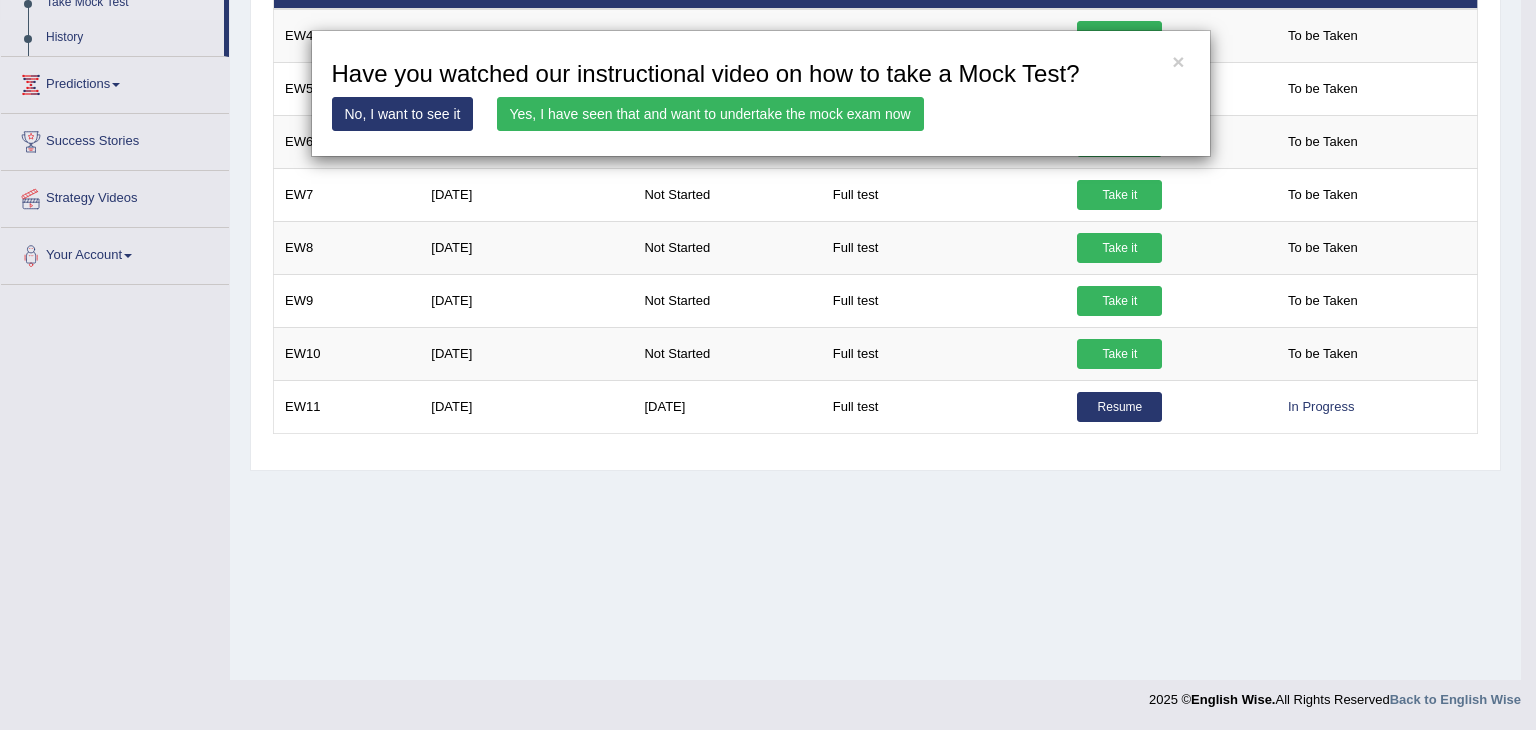 click on "Yes, I have seen that and want to undertake the mock exam now" at bounding box center (710, 114) 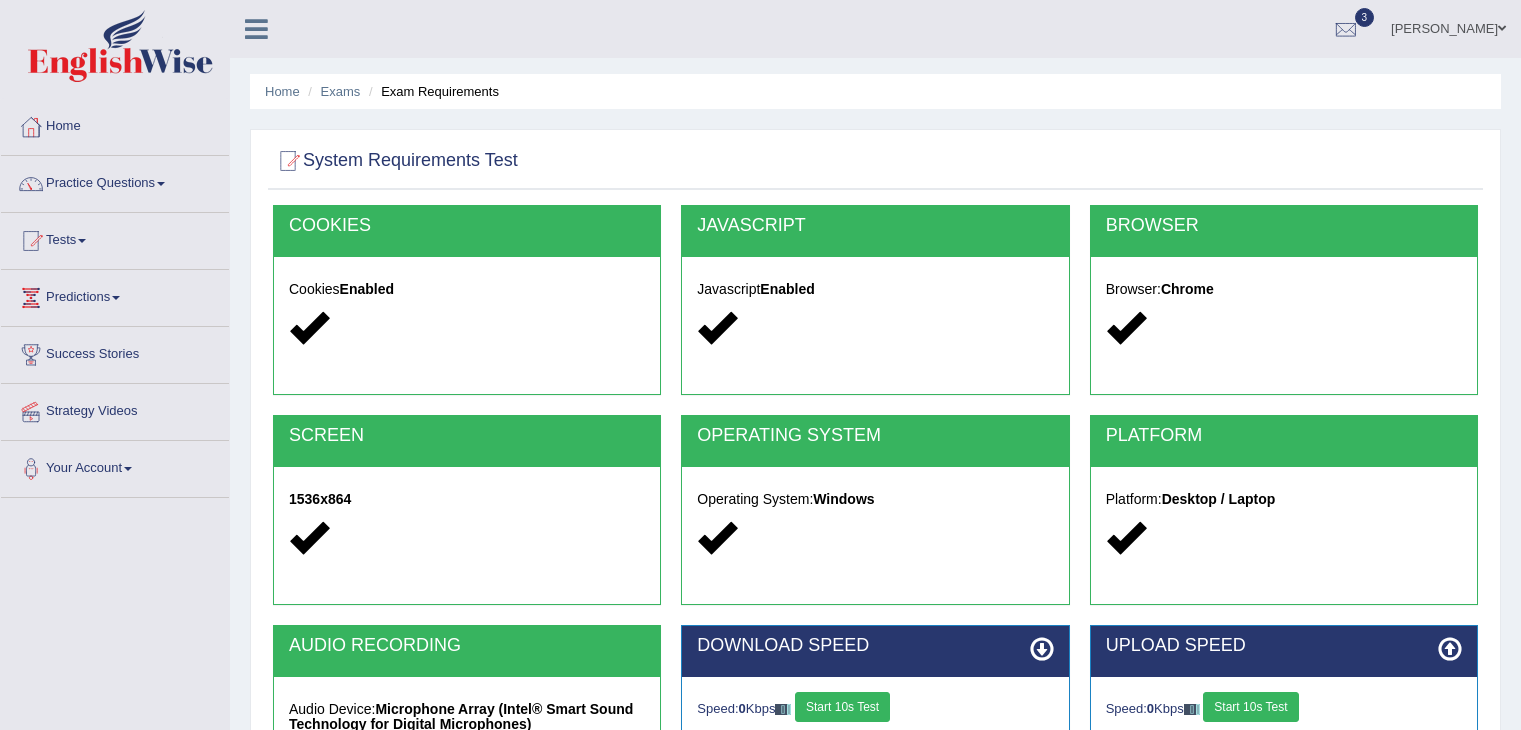 scroll, scrollTop: 0, scrollLeft: 0, axis: both 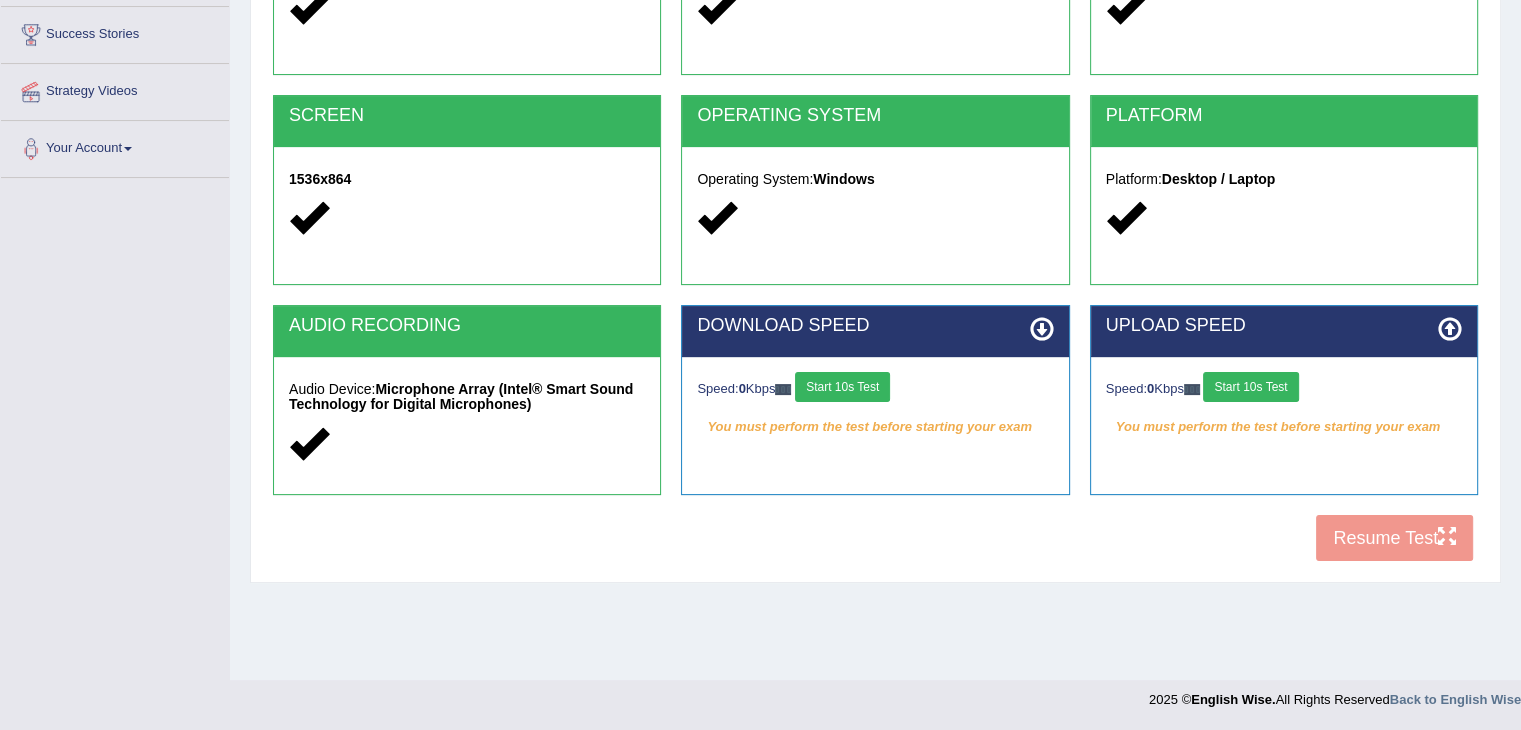 click on "Start 10s Test" at bounding box center [842, 387] 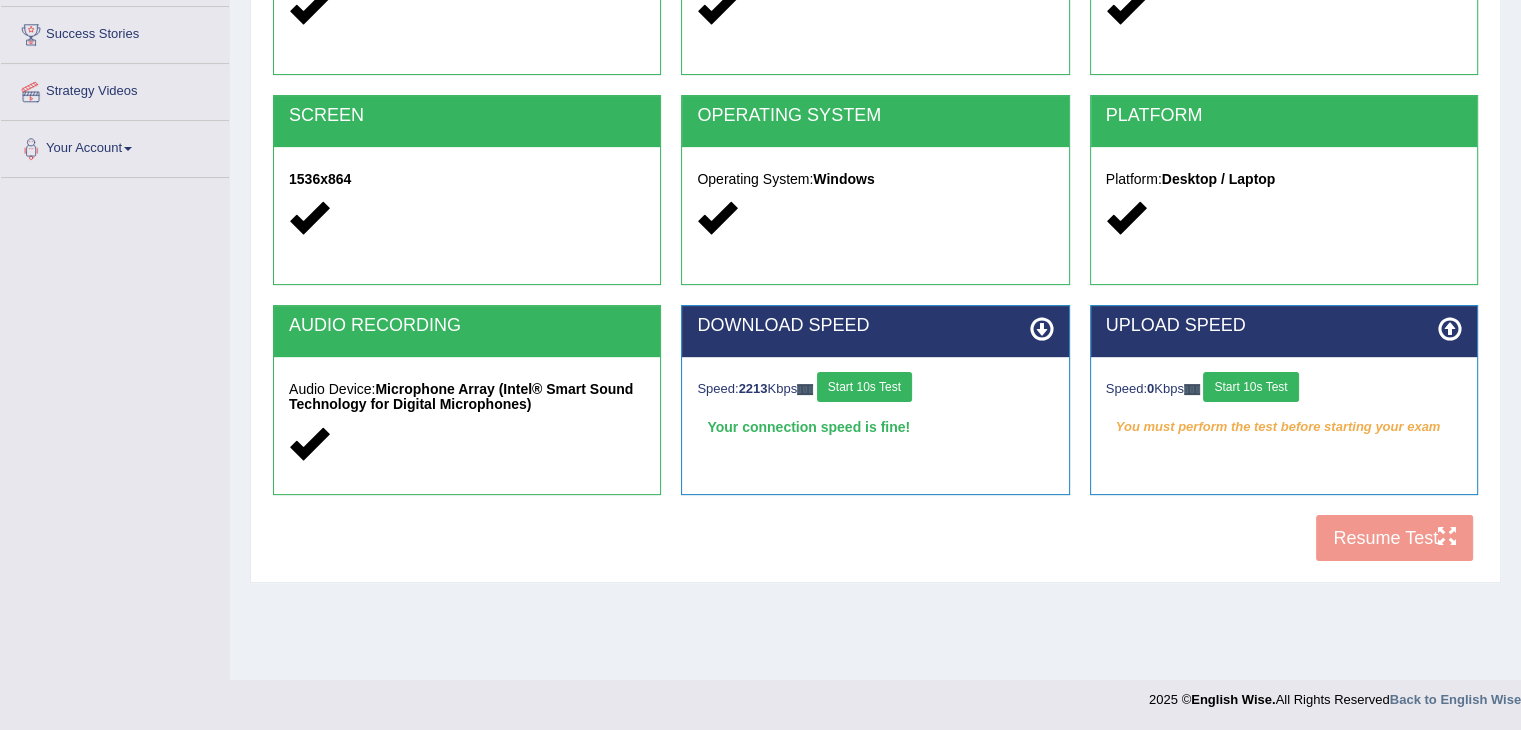 click on "Start 10s Test" at bounding box center (1250, 387) 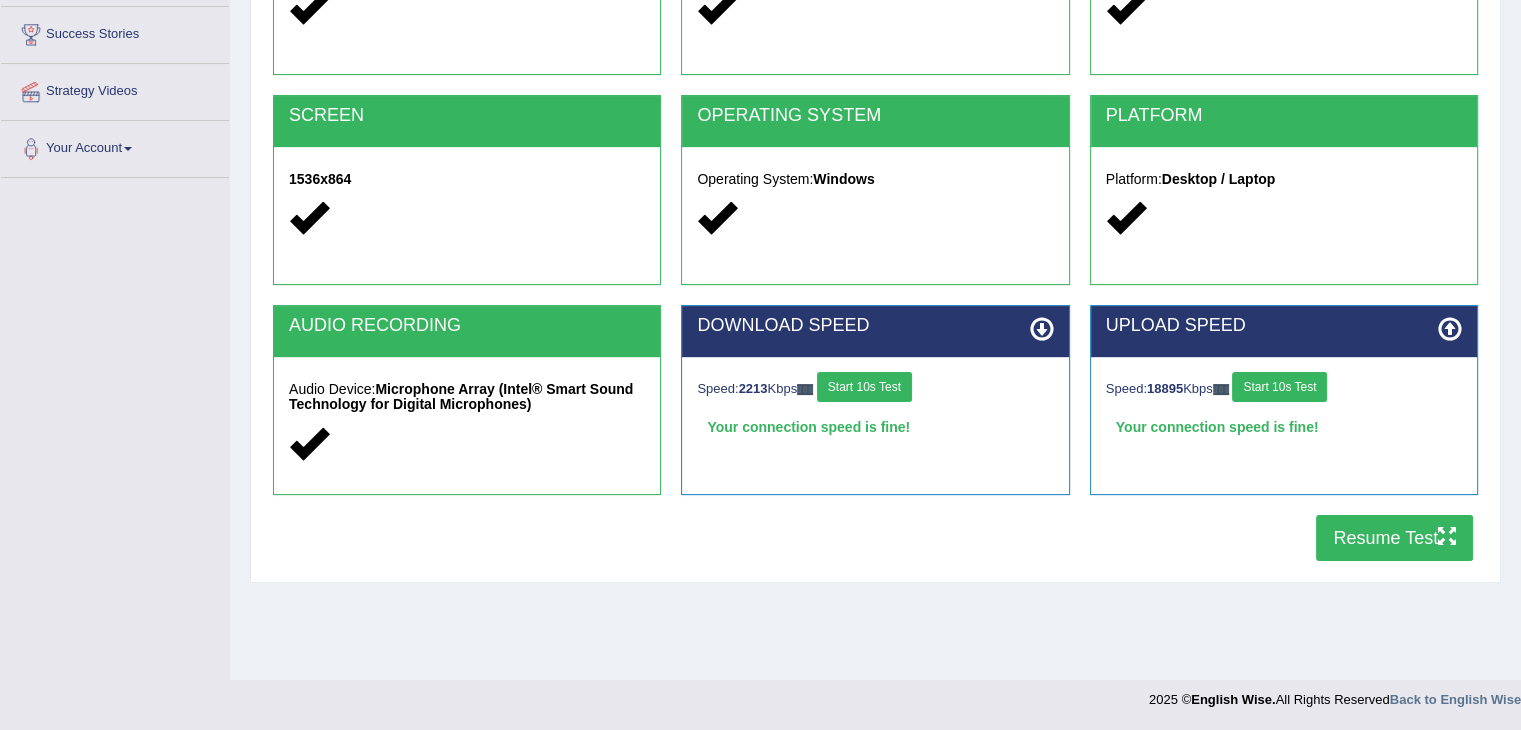 click on "Resume Test" at bounding box center [1394, 538] 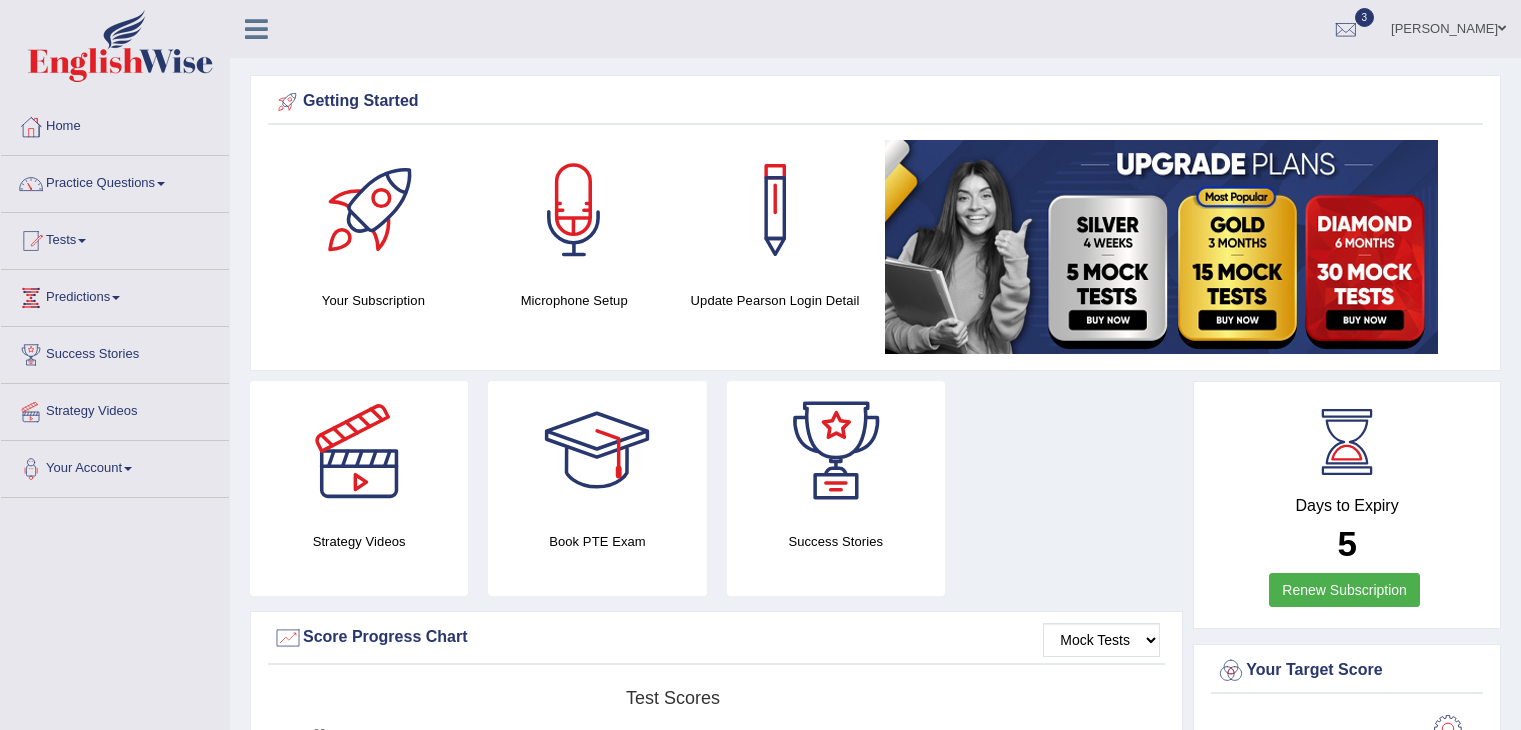 scroll, scrollTop: 0, scrollLeft: 0, axis: both 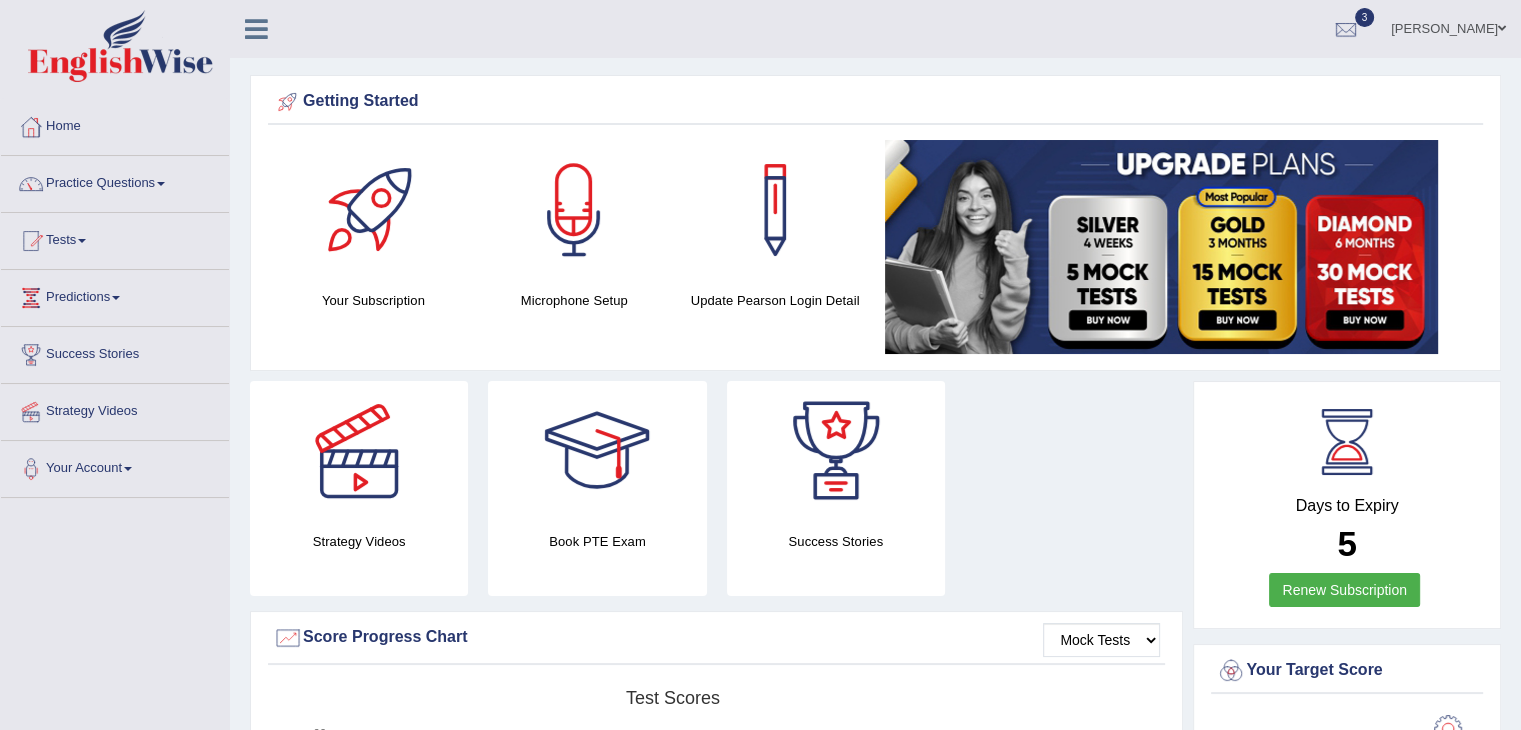 click on "Renew Subscription" at bounding box center (1344, 590) 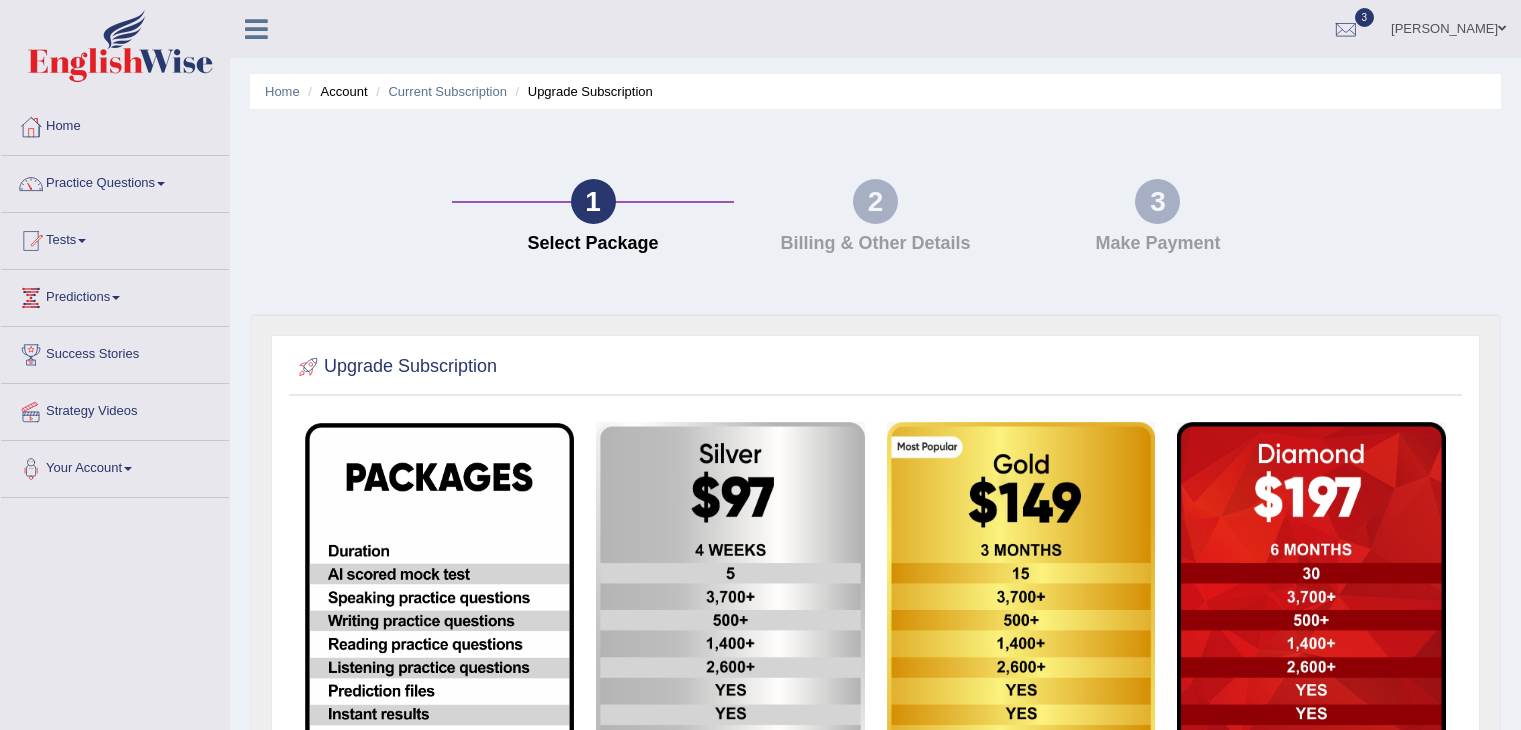 scroll, scrollTop: 0, scrollLeft: 0, axis: both 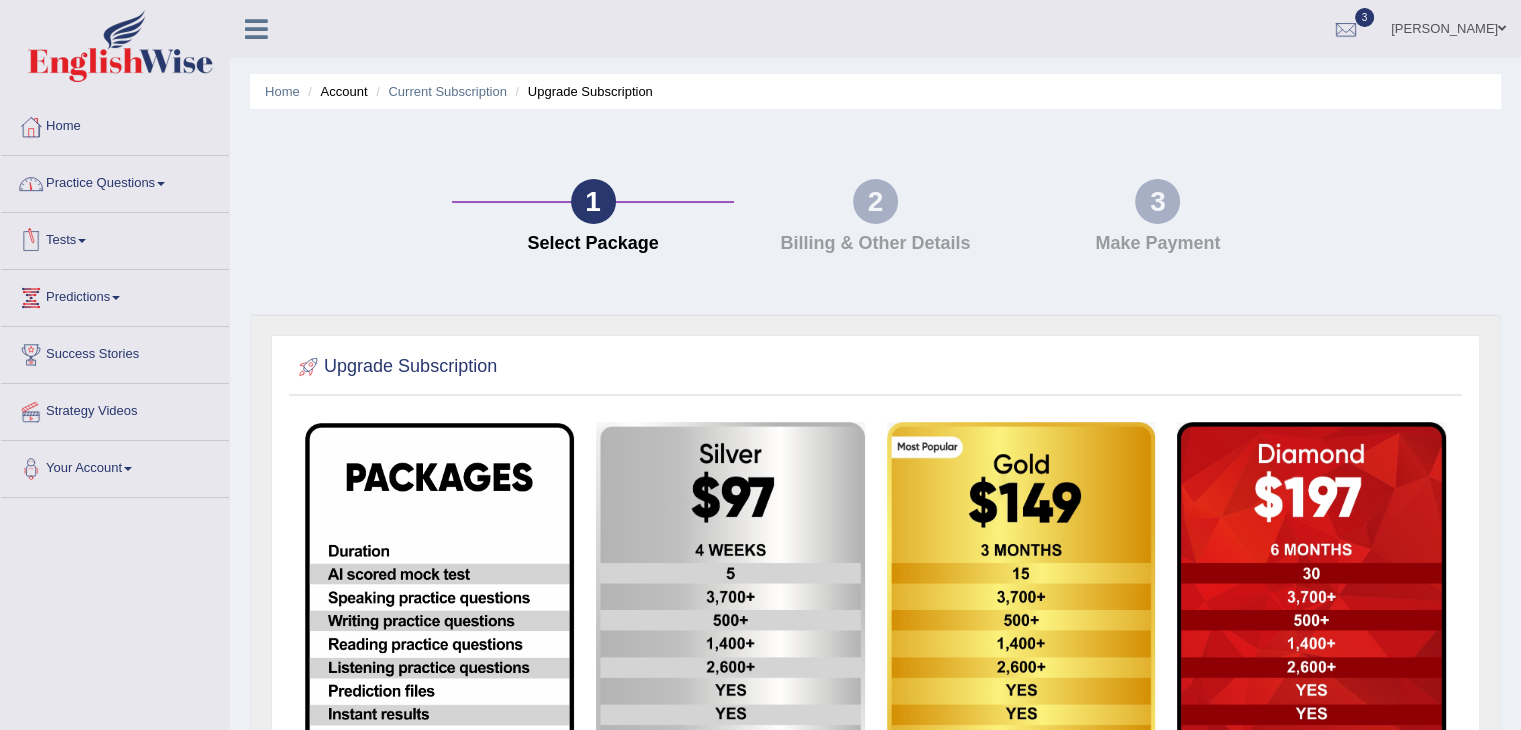 click on "Tests" at bounding box center [115, 238] 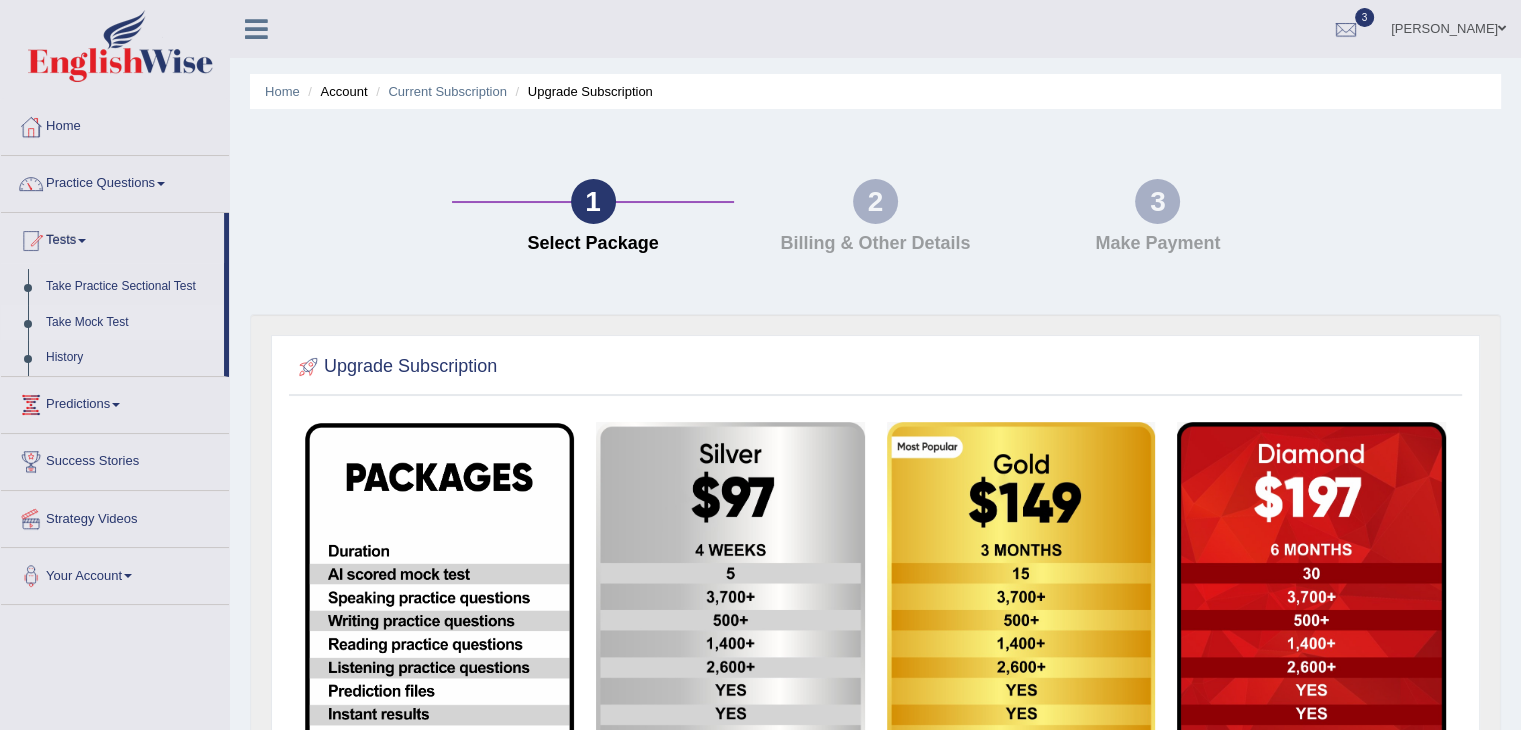 click on "Take Mock Test" at bounding box center (130, 323) 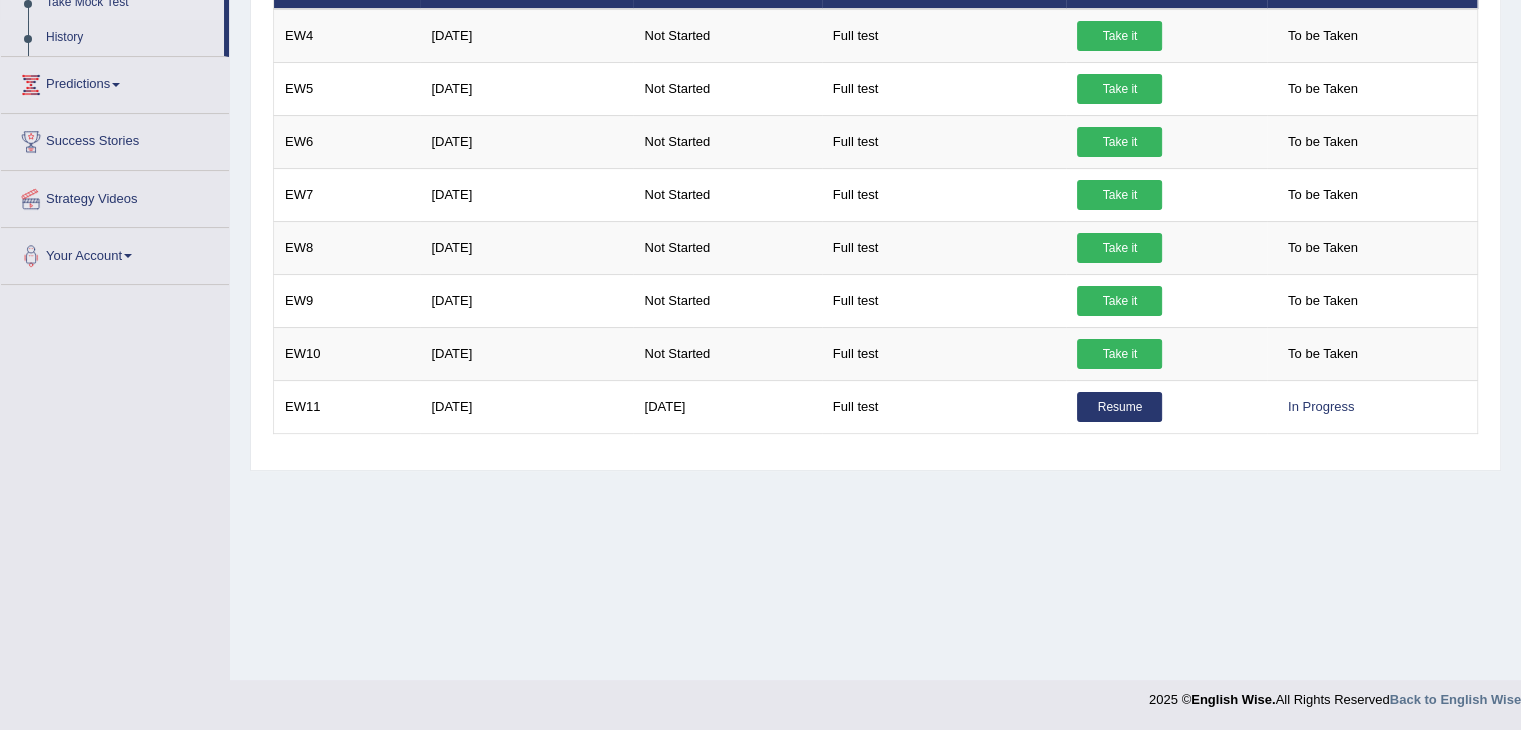 scroll, scrollTop: 320, scrollLeft: 0, axis: vertical 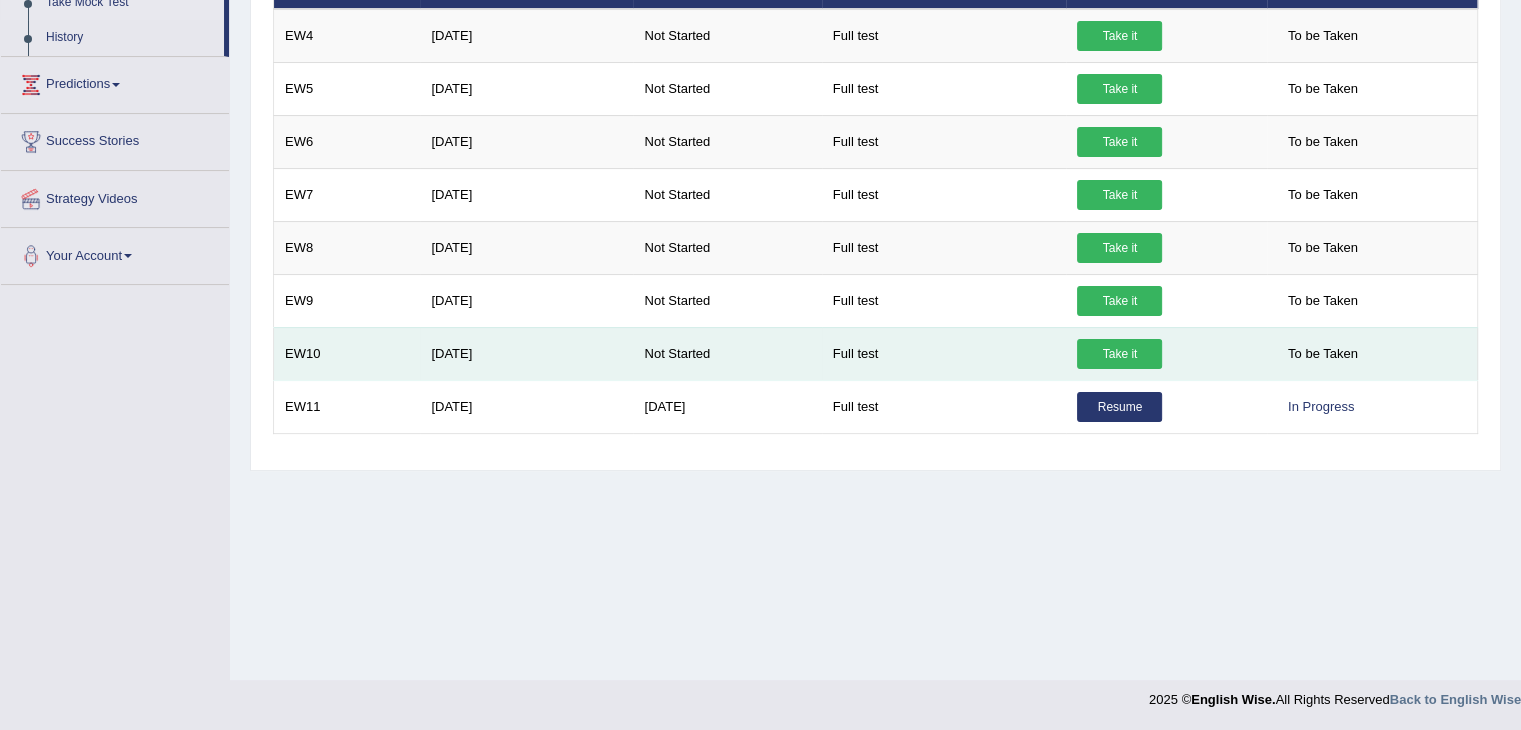 click on "Take it" at bounding box center [1119, 354] 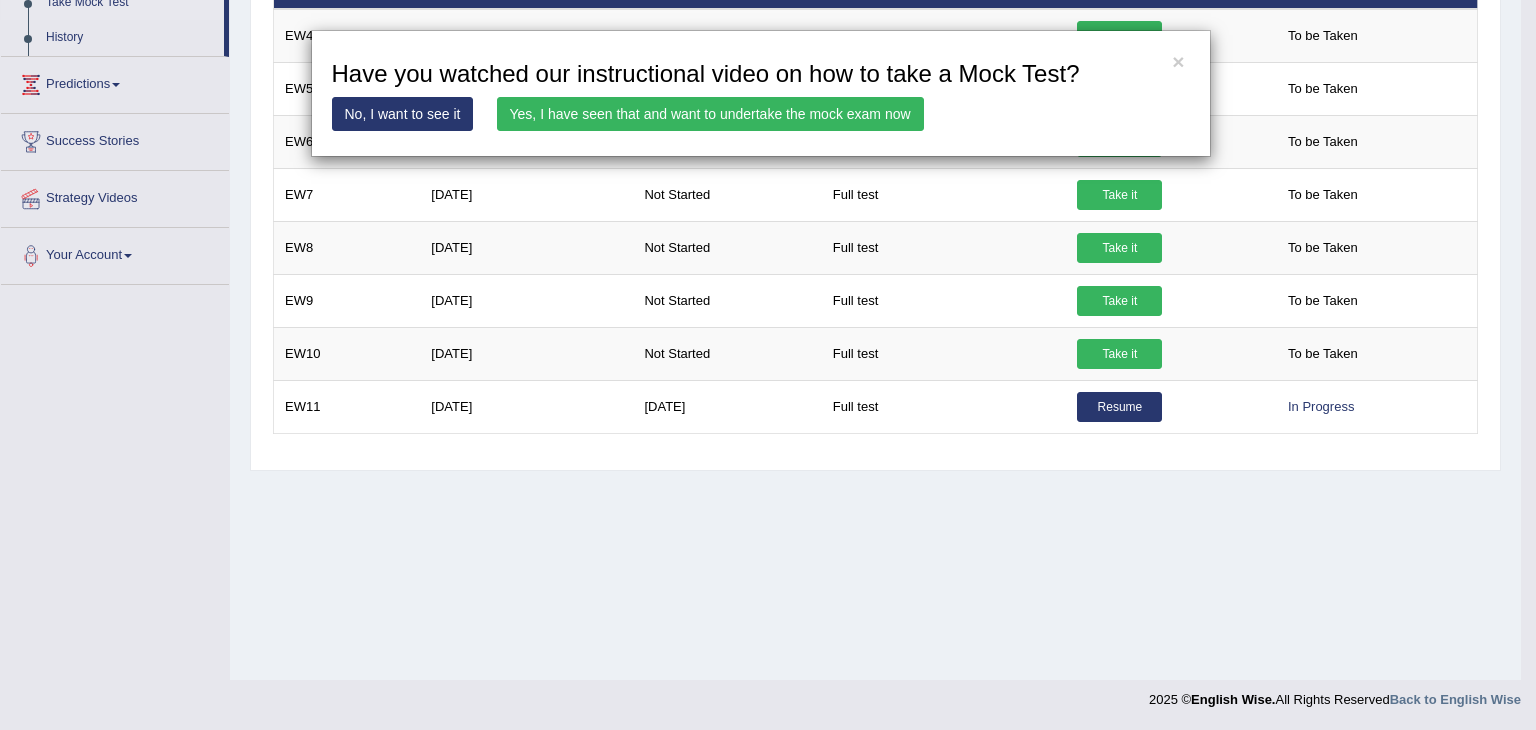 click on "Yes, I have seen that and want to undertake the mock exam now" at bounding box center (710, 114) 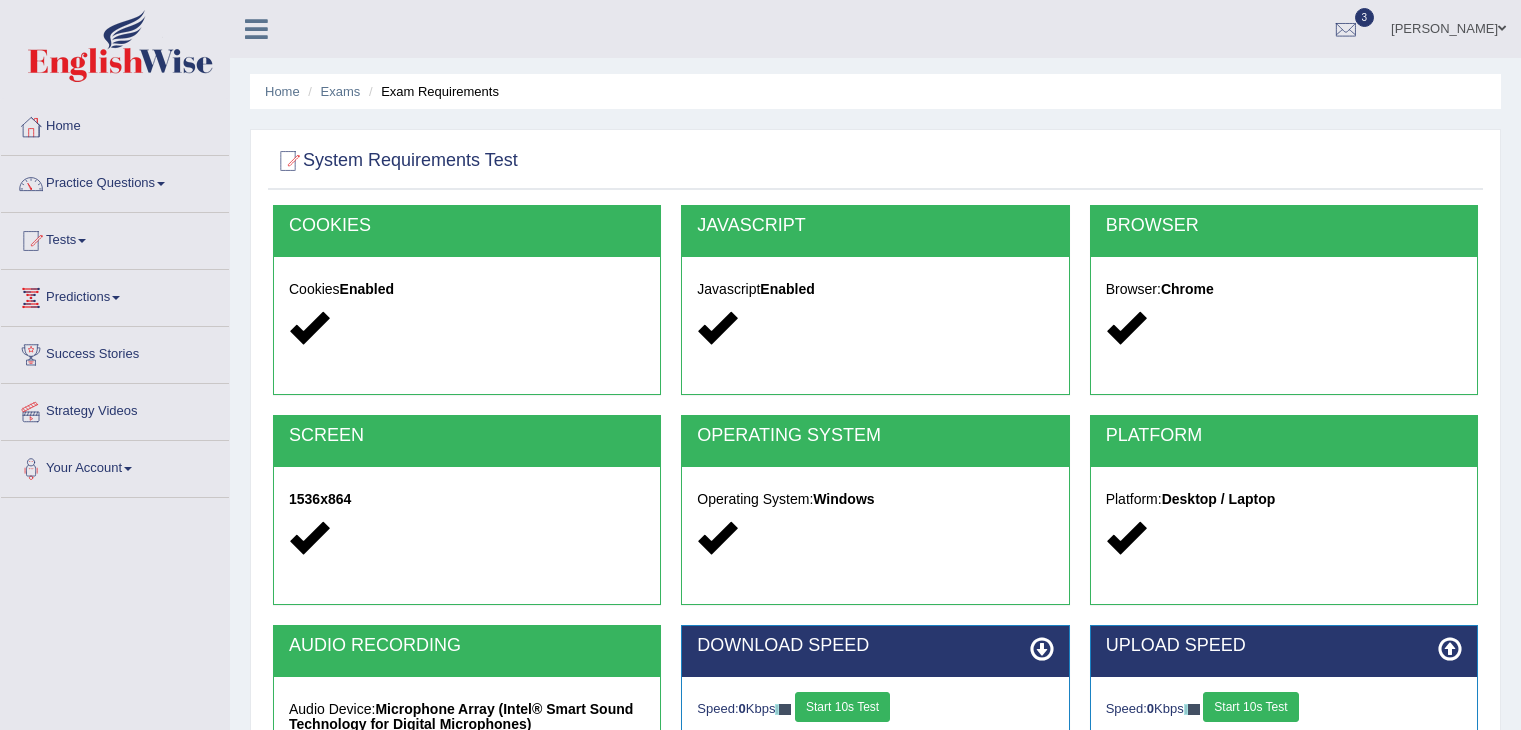 scroll, scrollTop: 0, scrollLeft: 0, axis: both 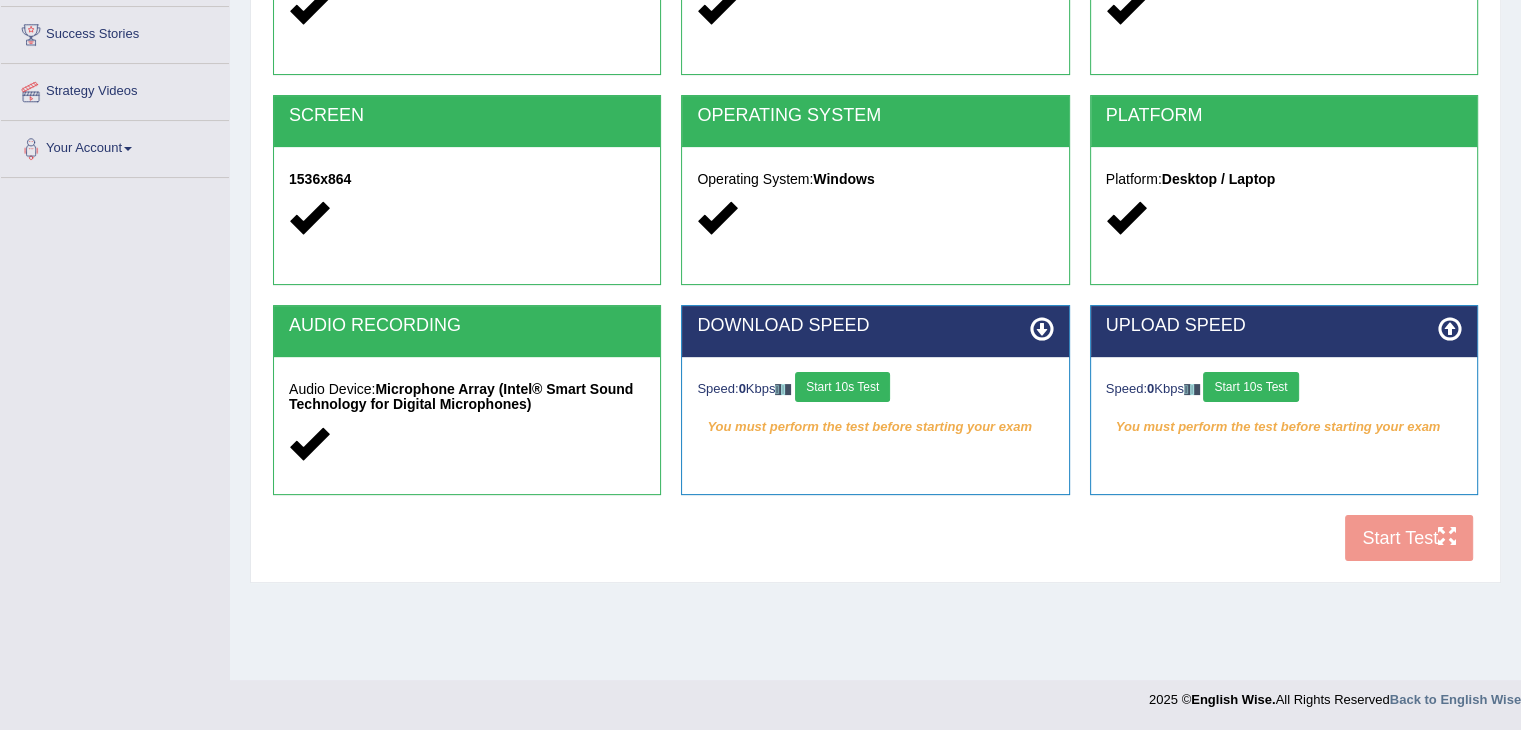 click on "Start 10s Test" at bounding box center (842, 387) 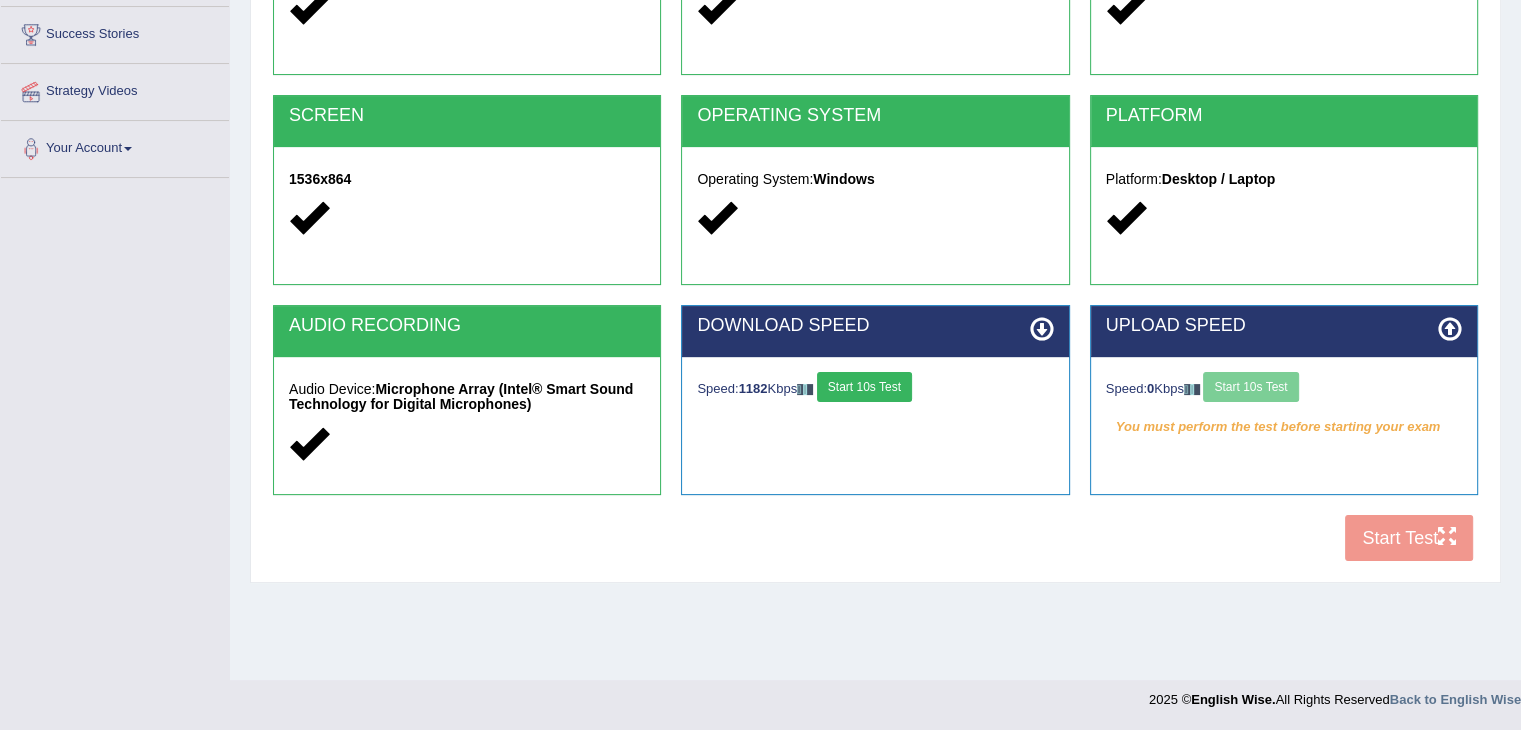 click on "Speed:  0  Kbps    Start 10s Test" at bounding box center (1284, 389) 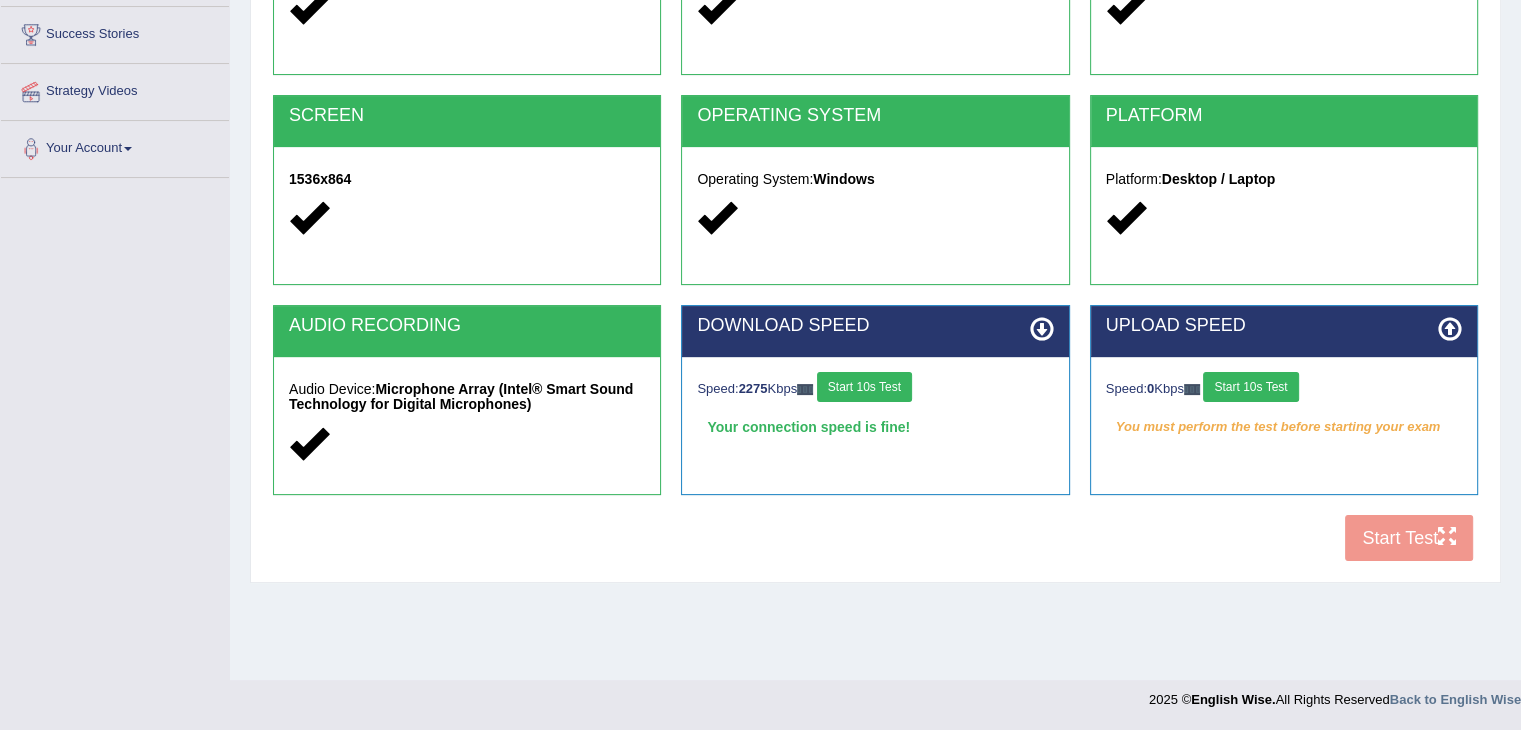 click on "Start 10s Test" at bounding box center (1250, 387) 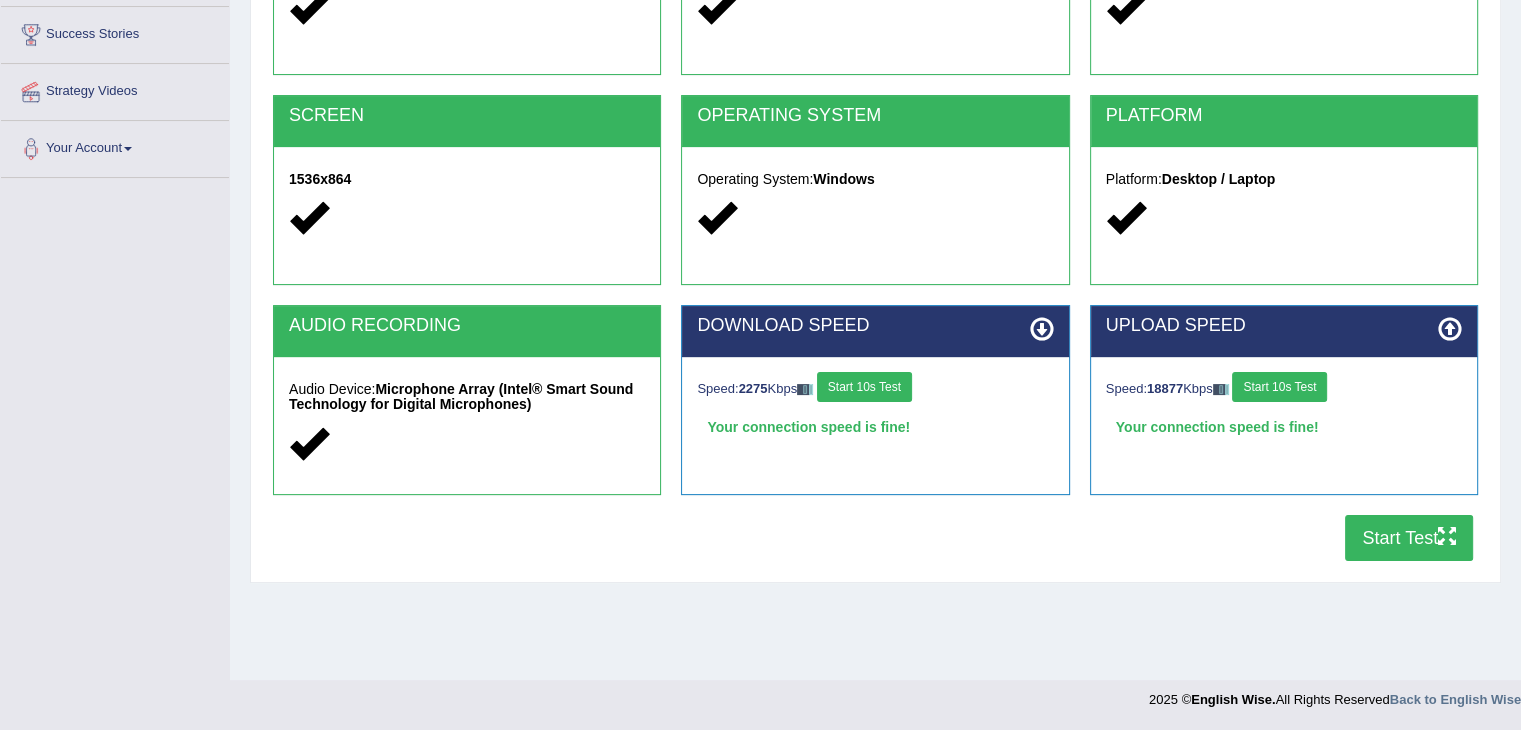 scroll, scrollTop: 0, scrollLeft: 0, axis: both 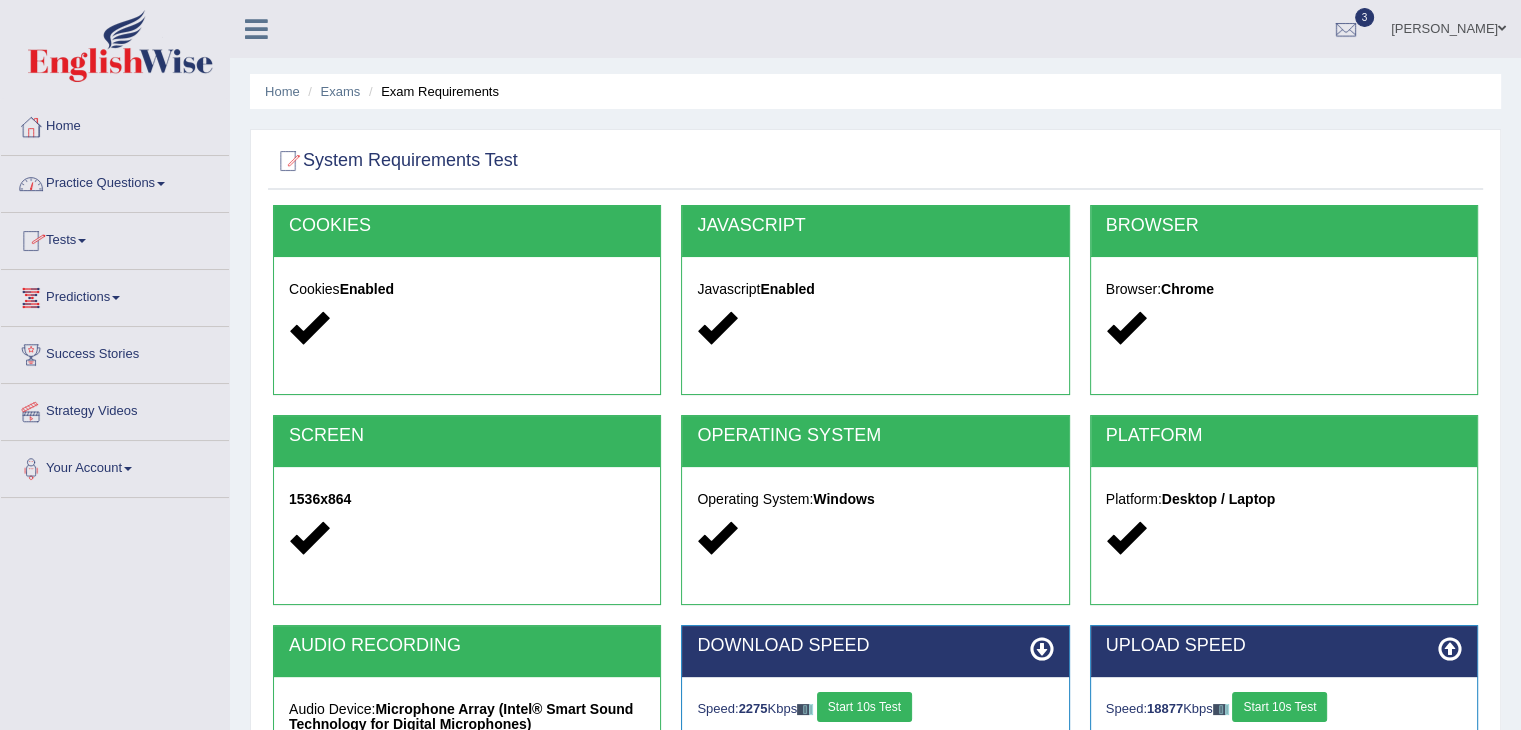 click on "Practice Questions" at bounding box center [115, 181] 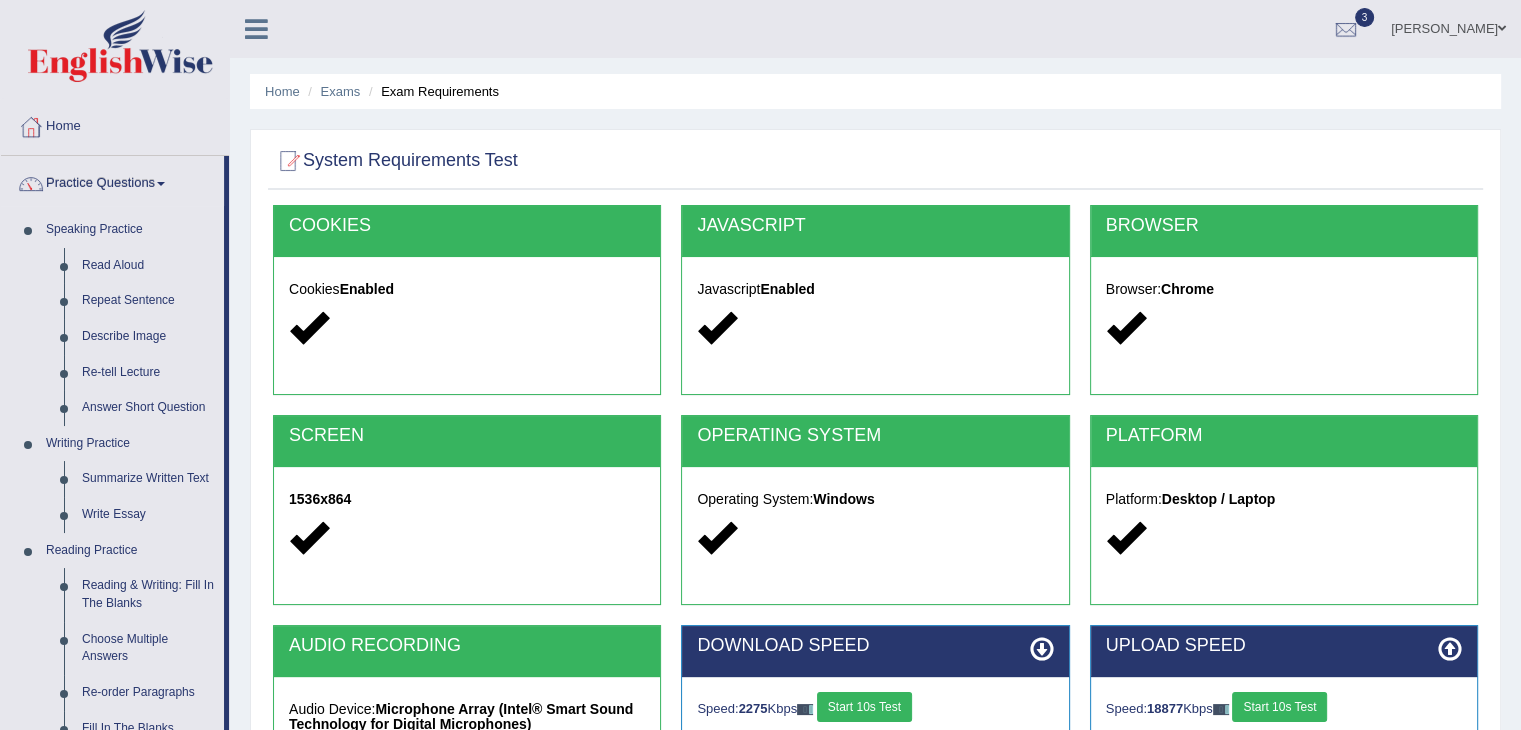 click on "Practice Questions" at bounding box center (112, 181) 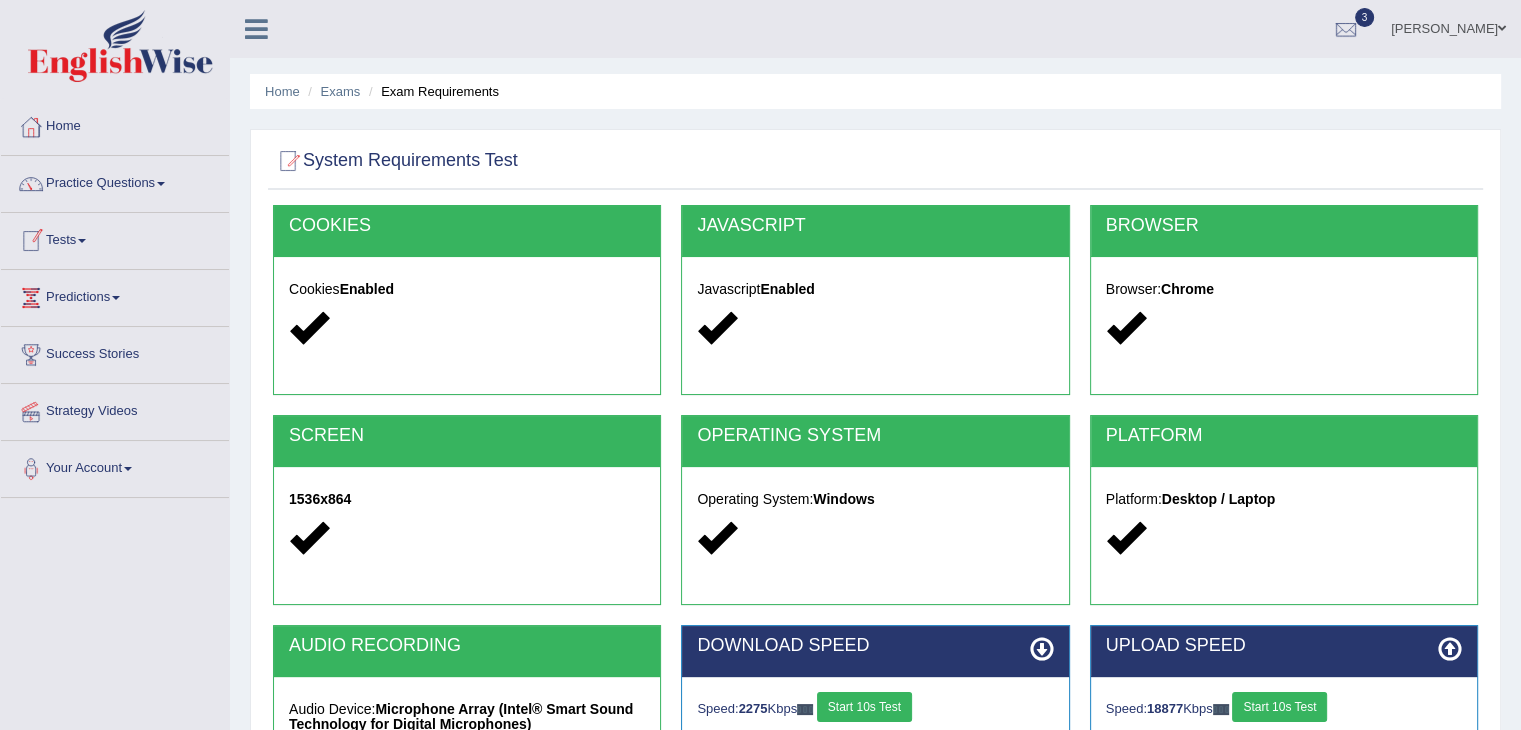 click on "Tests" at bounding box center (115, 238) 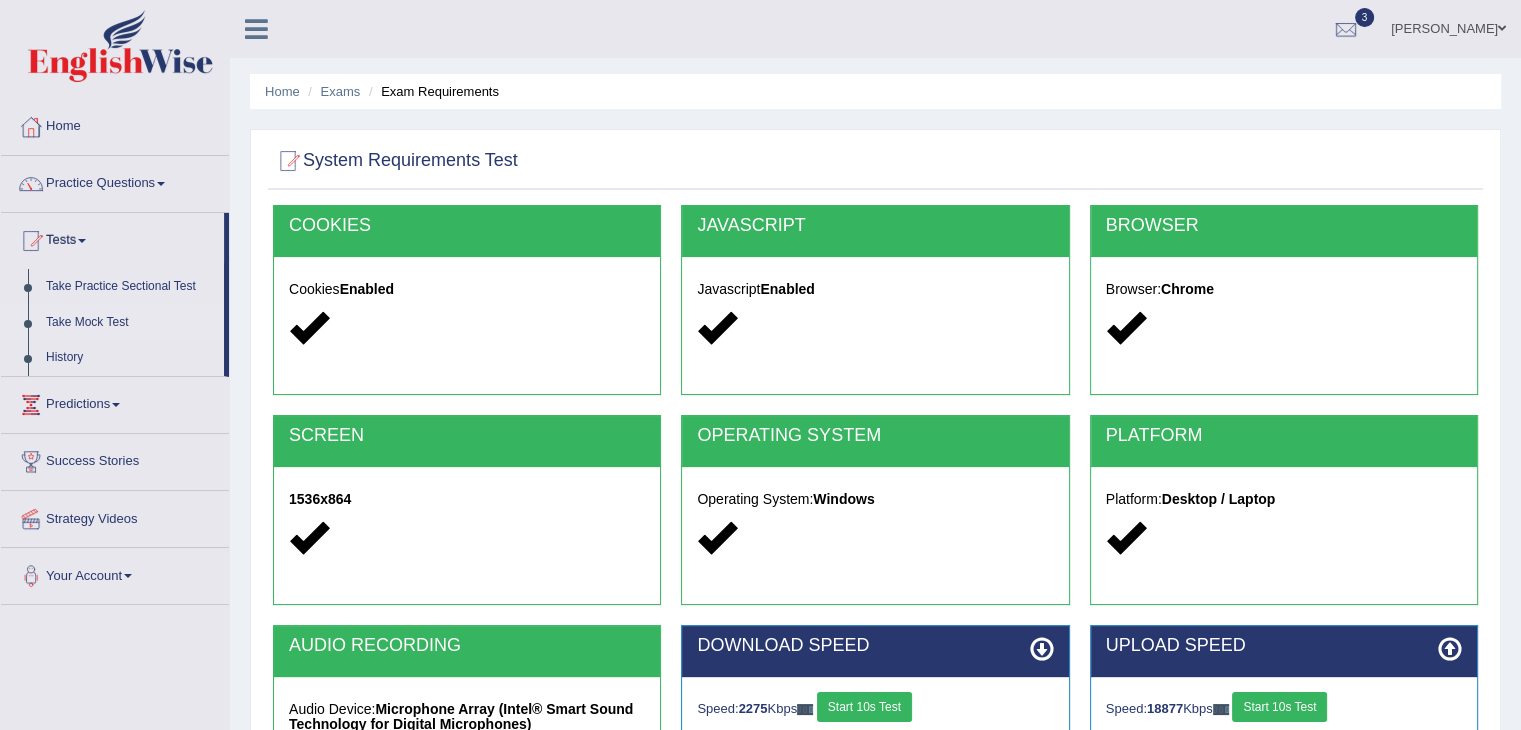 click on "Take Mock Test" at bounding box center [130, 323] 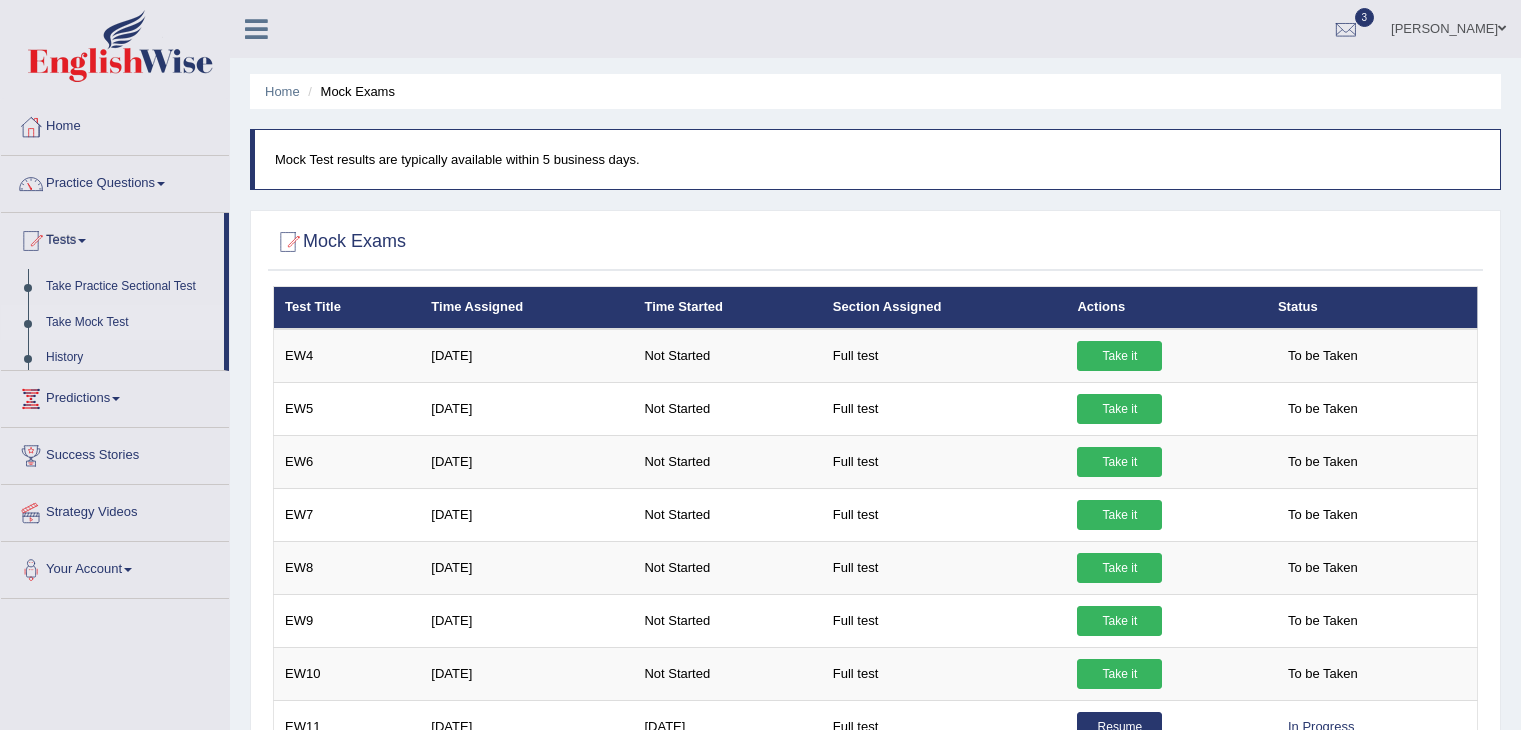 scroll, scrollTop: 0, scrollLeft: 0, axis: both 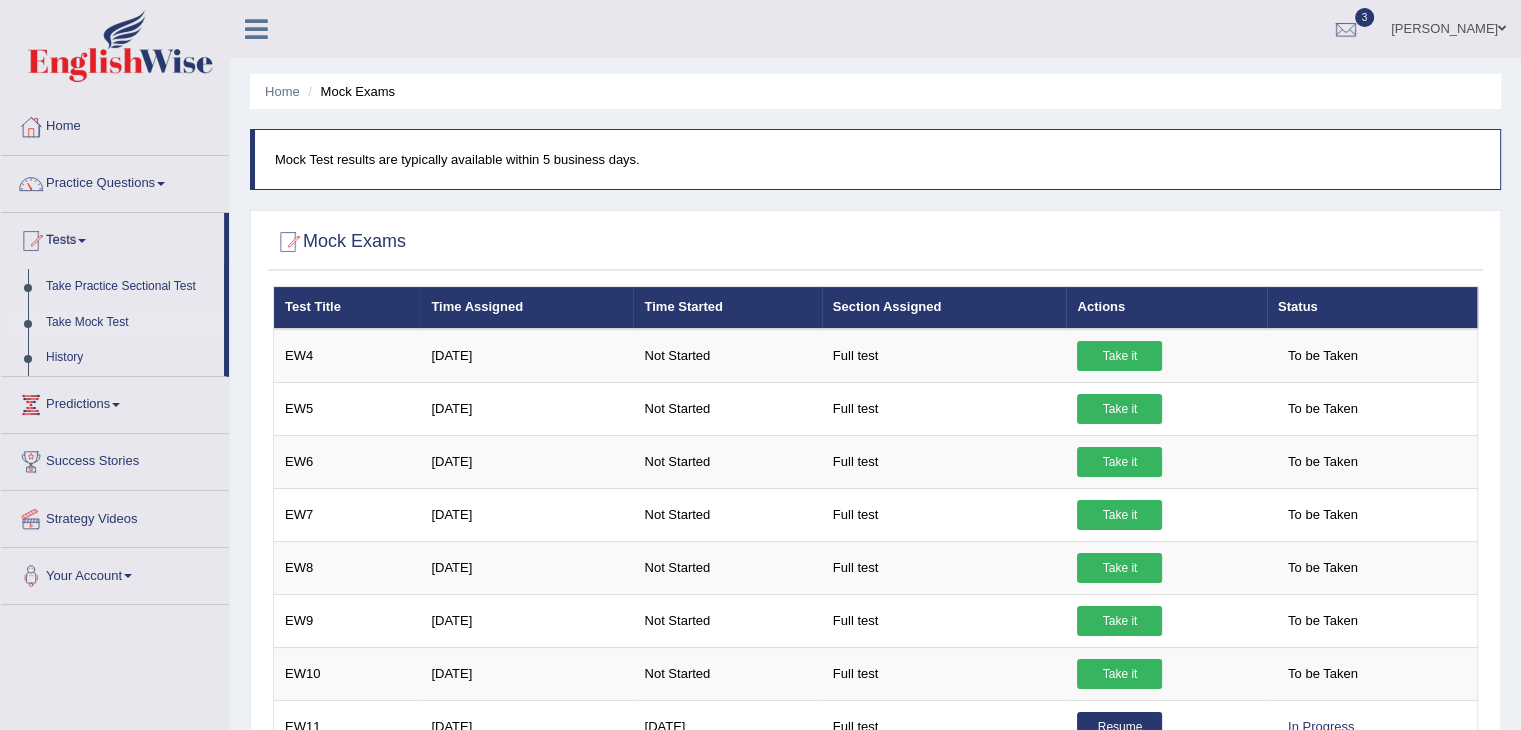 click on "Practice Questions" at bounding box center (115, 181) 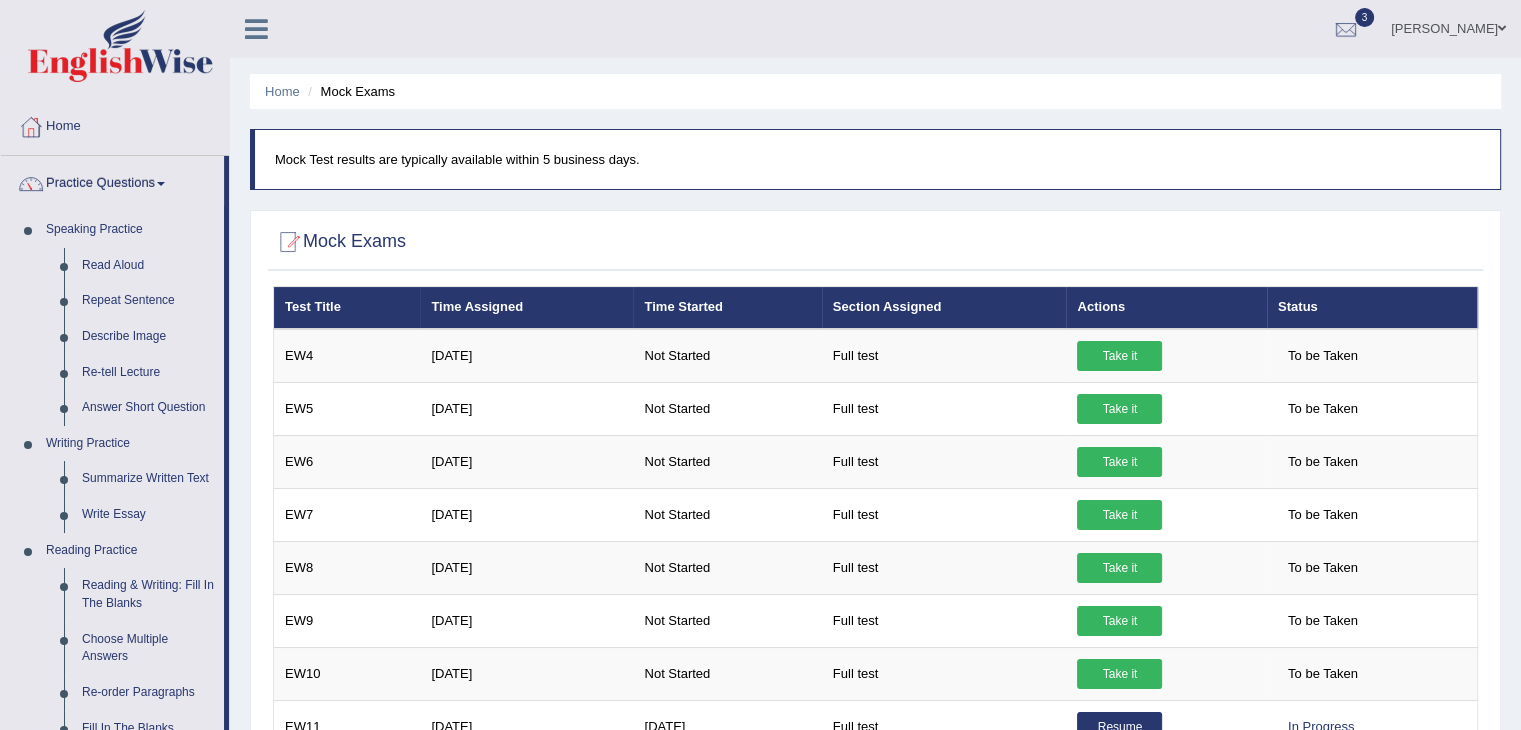 click on "Practice Questions" at bounding box center (112, 181) 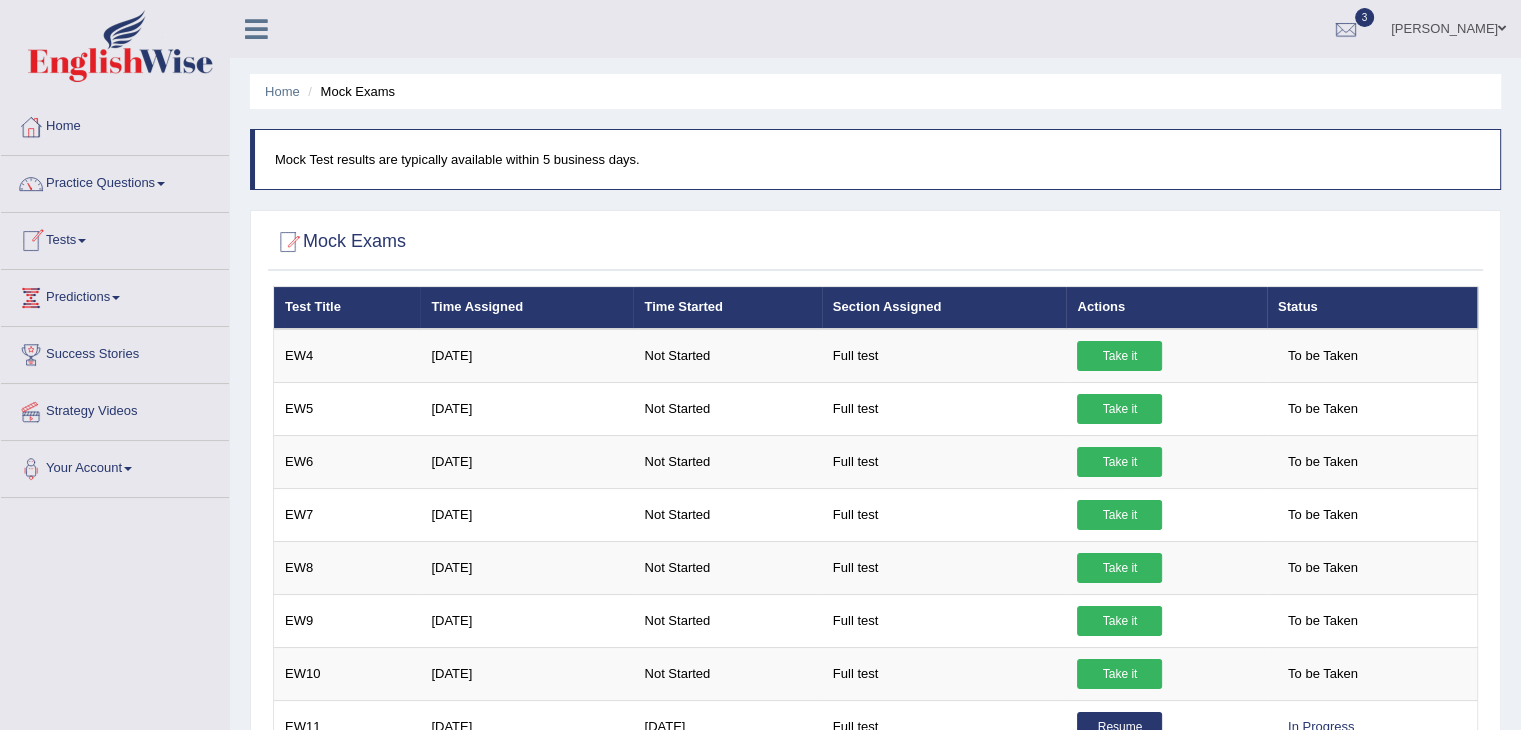 click on "Tests" at bounding box center [115, 238] 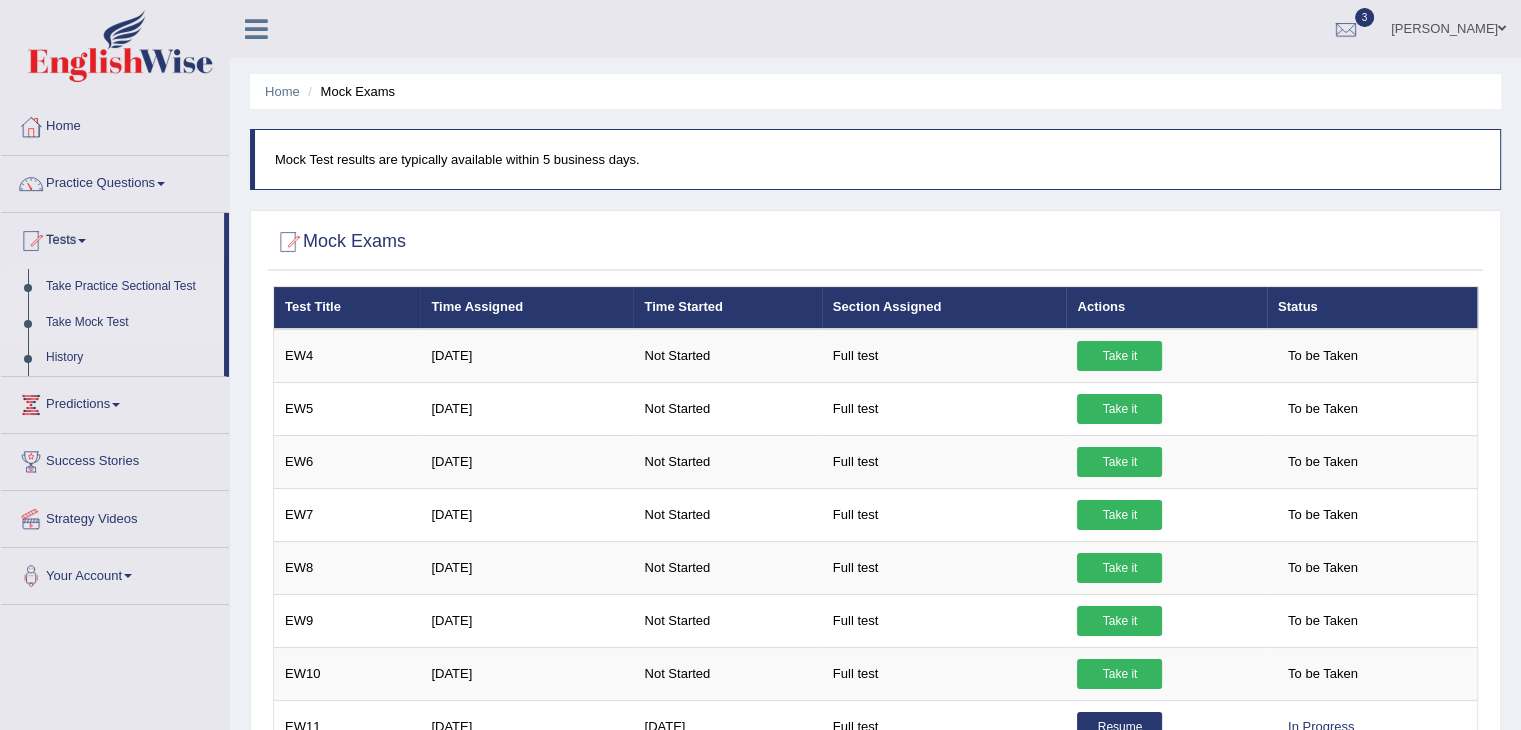 click on "Take Practice Sectional Test" at bounding box center [130, 287] 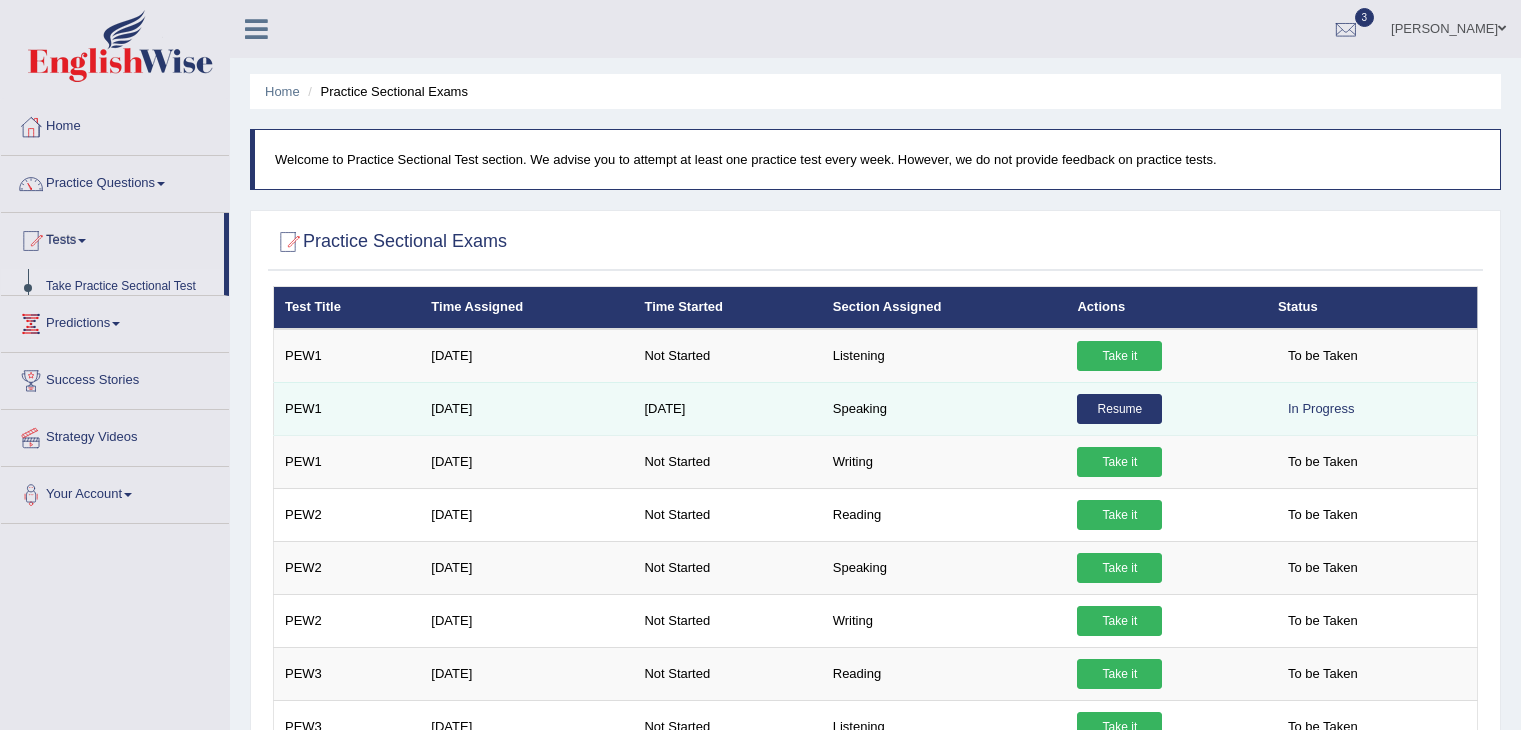 scroll, scrollTop: 0, scrollLeft: 0, axis: both 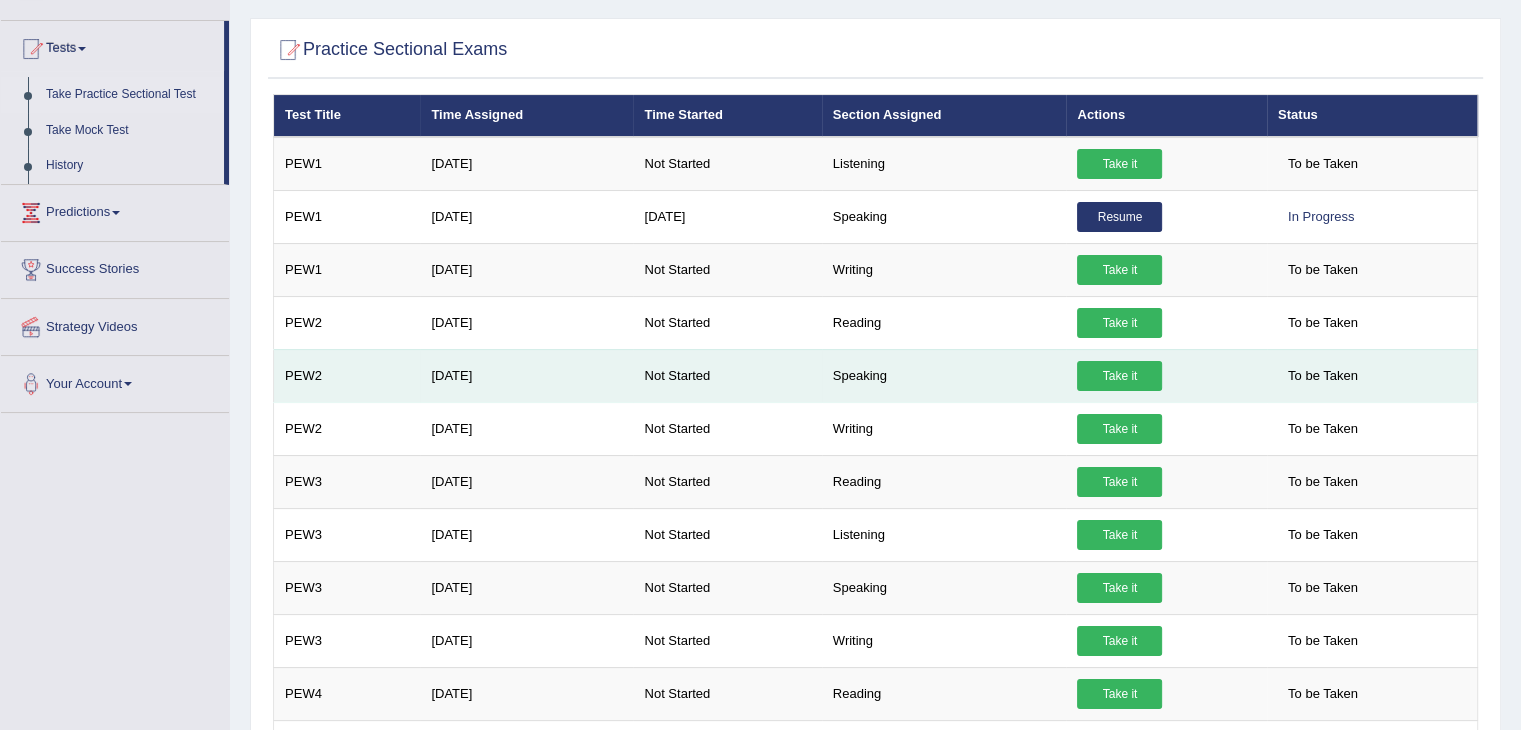 click on "Take it" at bounding box center [1119, 376] 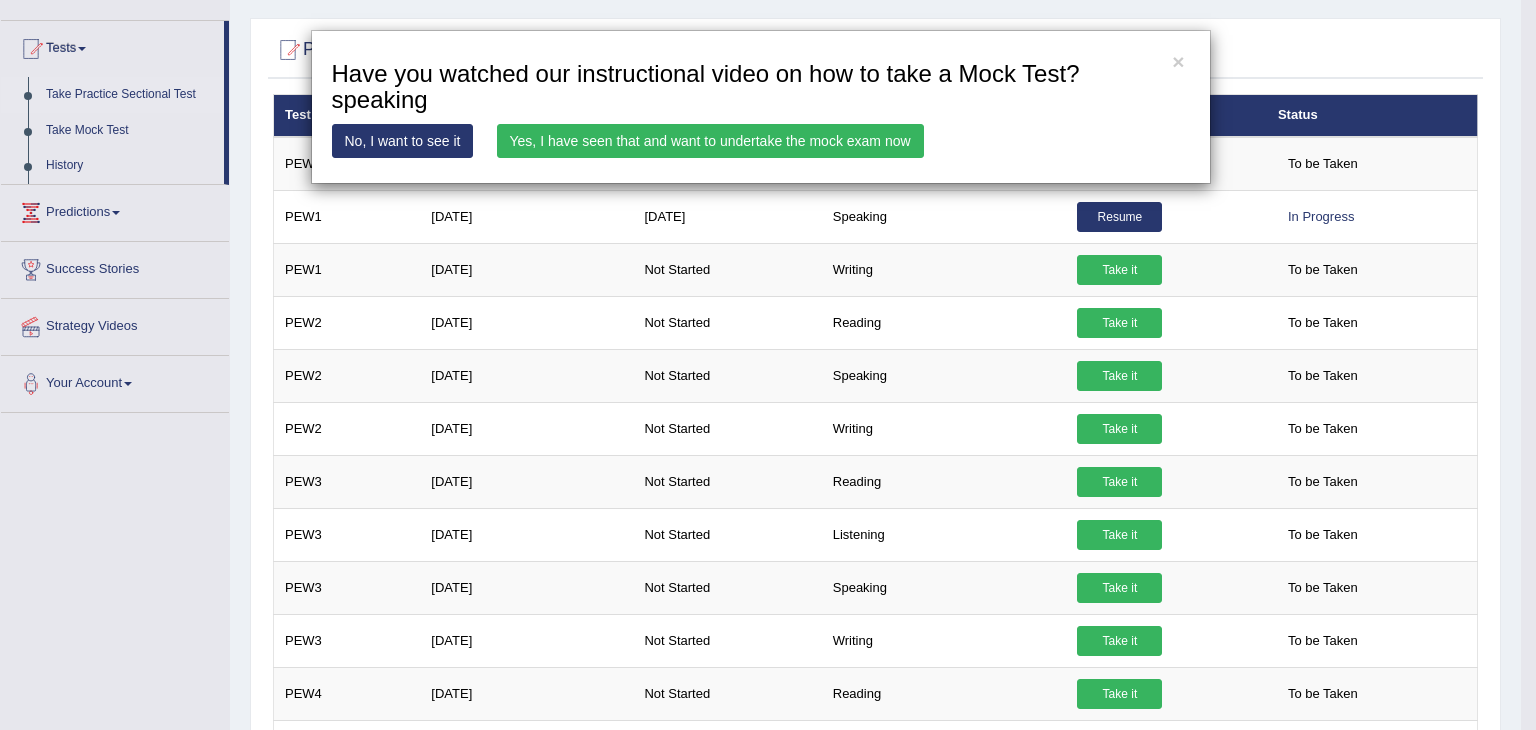 click on "Yes, I have seen that and want to undertake the mock exam now" at bounding box center [710, 141] 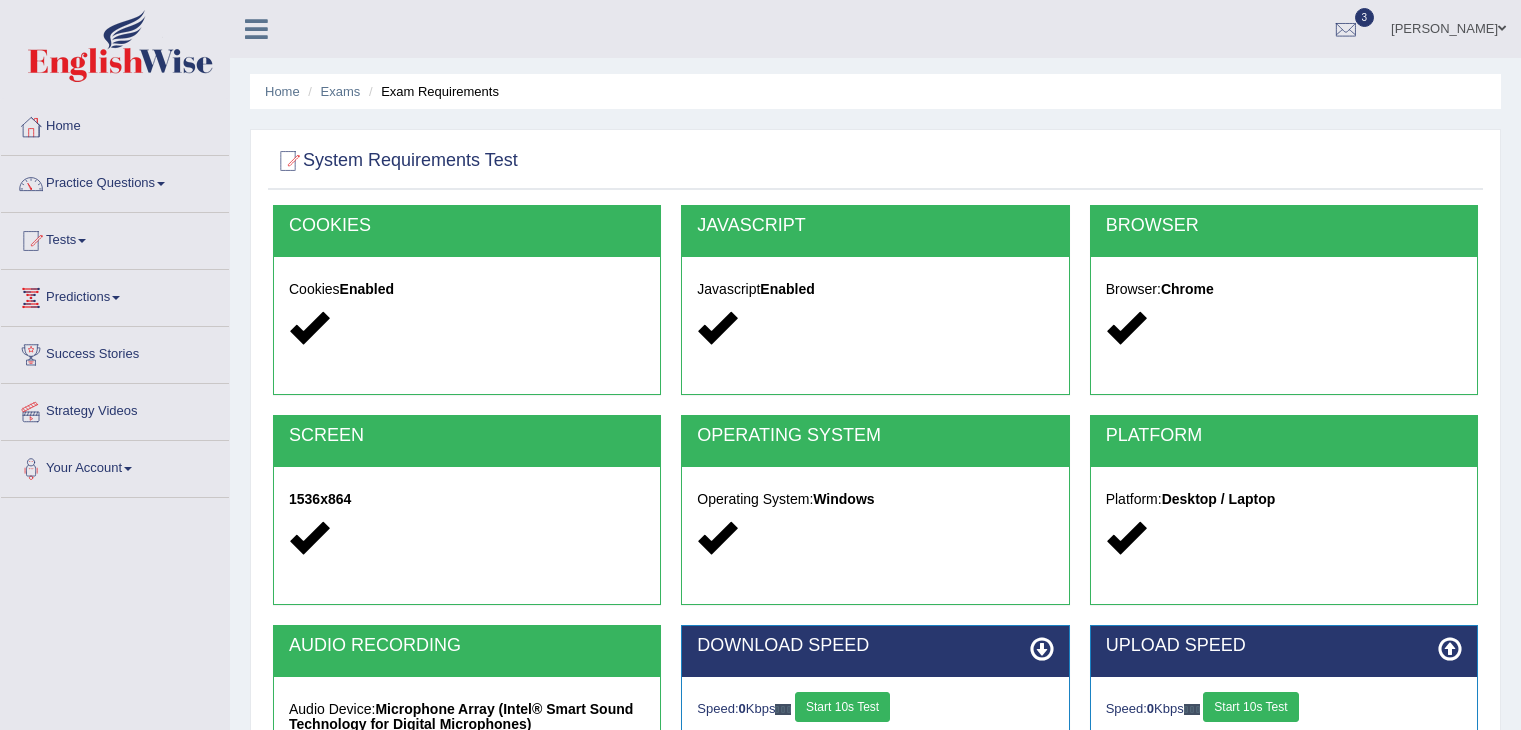 scroll, scrollTop: 320, scrollLeft: 0, axis: vertical 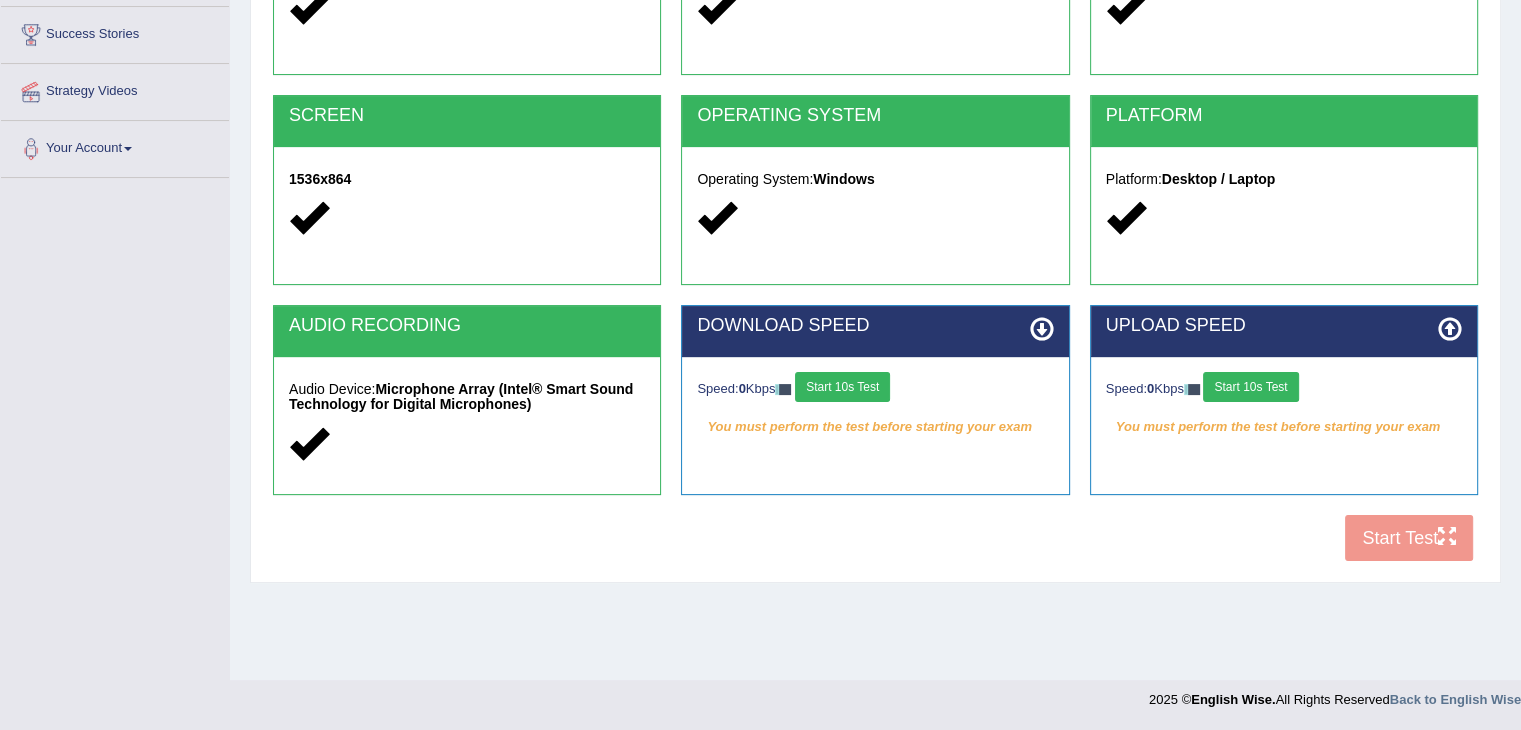 click on "Toggle navigation
Home
Practice Questions   Speaking Practice Read Aloud
Repeat Sentence
Describe Image
Re-tell Lecture
Answer Short Question
Writing Practice  Summarize Written Text
Write Essay
Reading Practice  Reading & Writing: Fill In The Blanks
Choose Multiple Answers
Re-order Paragraphs
Fill In The Blanks
Choose Single Answer
Listening Practice  Summarize Spoken Text
Highlight Incorrect Words
Highlight Correct Summary
Select Missing Word
Choose Single Answer
Choose Multiple Answers
Fill In The Blanks
Write From Dictation
Pronunciation
Tests  Take Practice Sectional Test
Take Mock Test
History
Predictions" at bounding box center (760, 45) 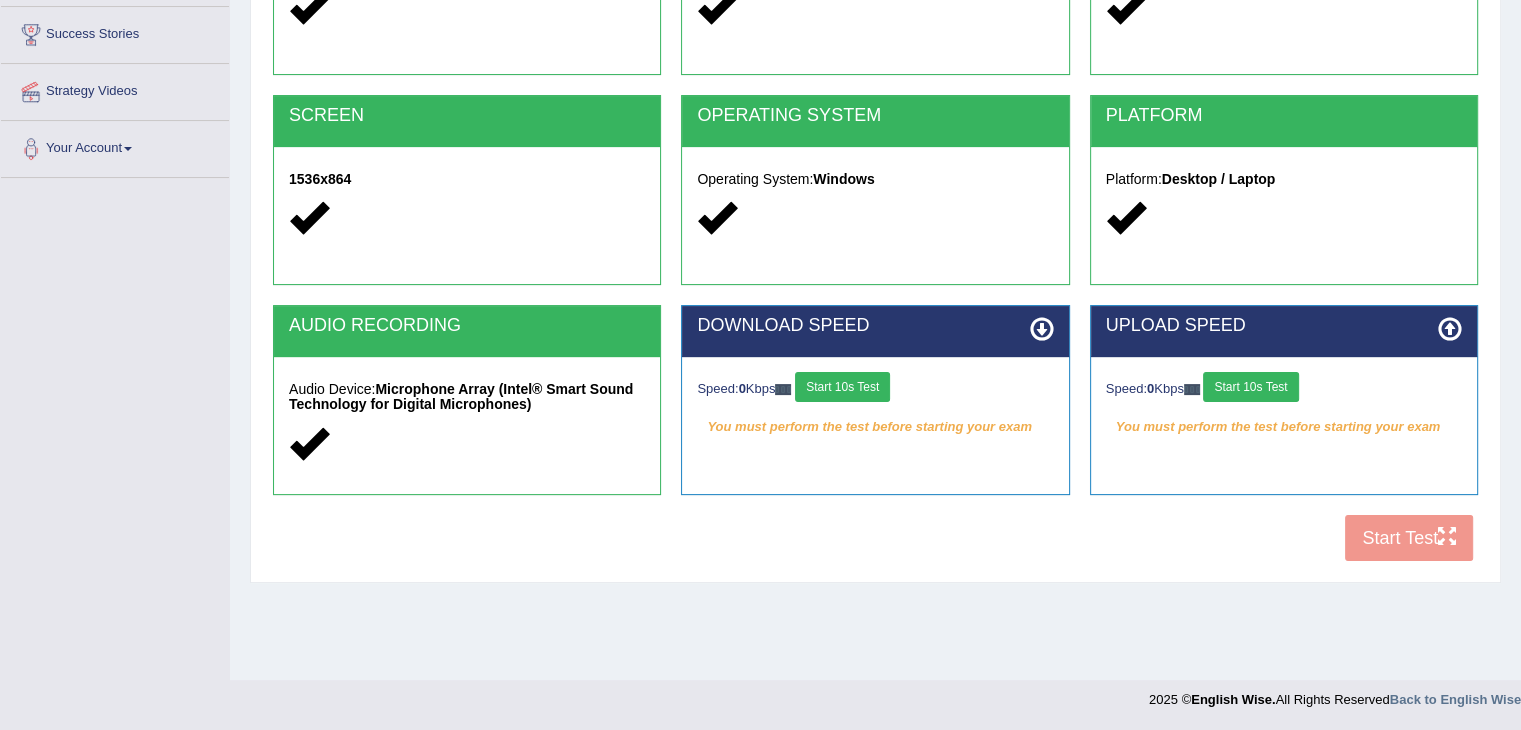scroll, scrollTop: 320, scrollLeft: 0, axis: vertical 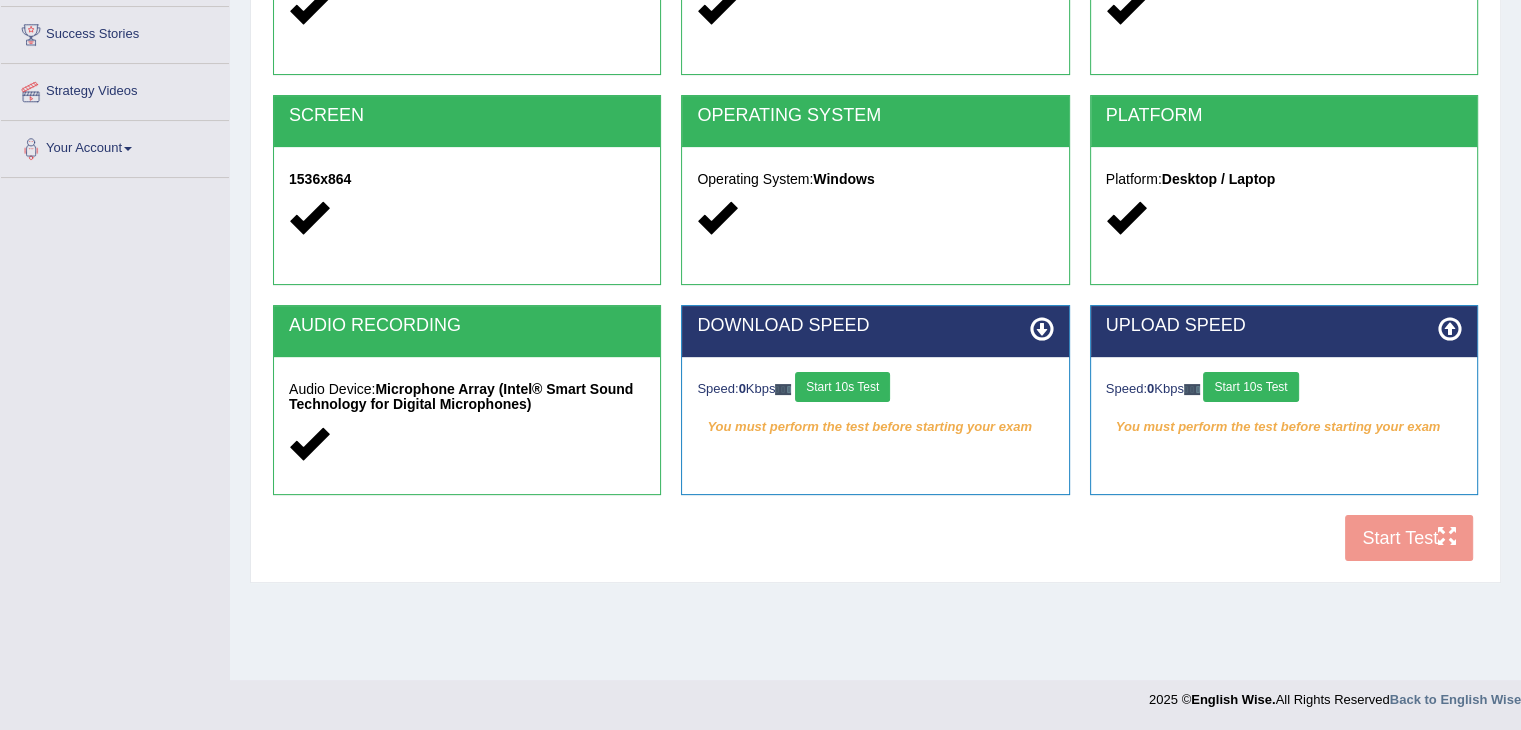 click on "Start 10s Test" at bounding box center (1250, 387) 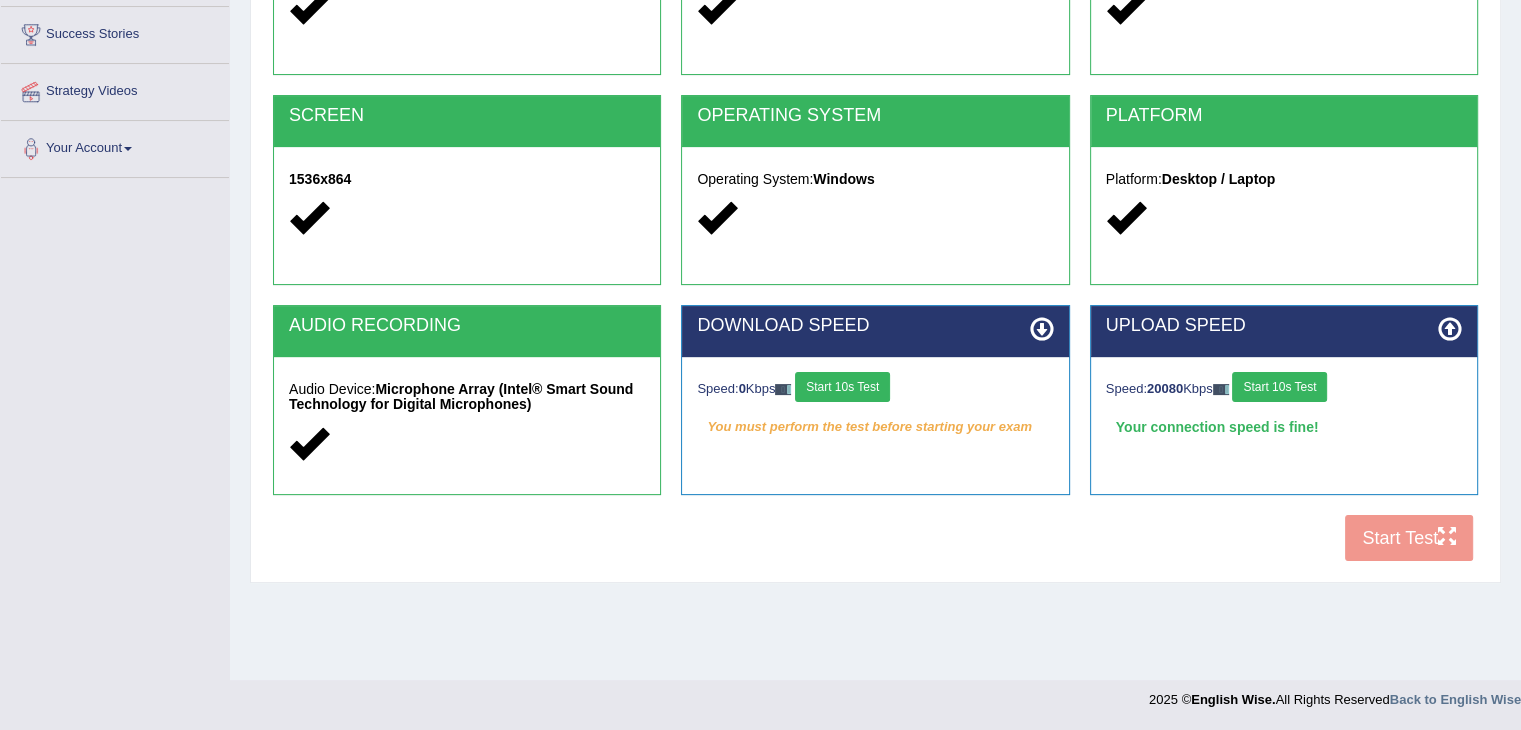 click on "Start 10s Test" at bounding box center [842, 387] 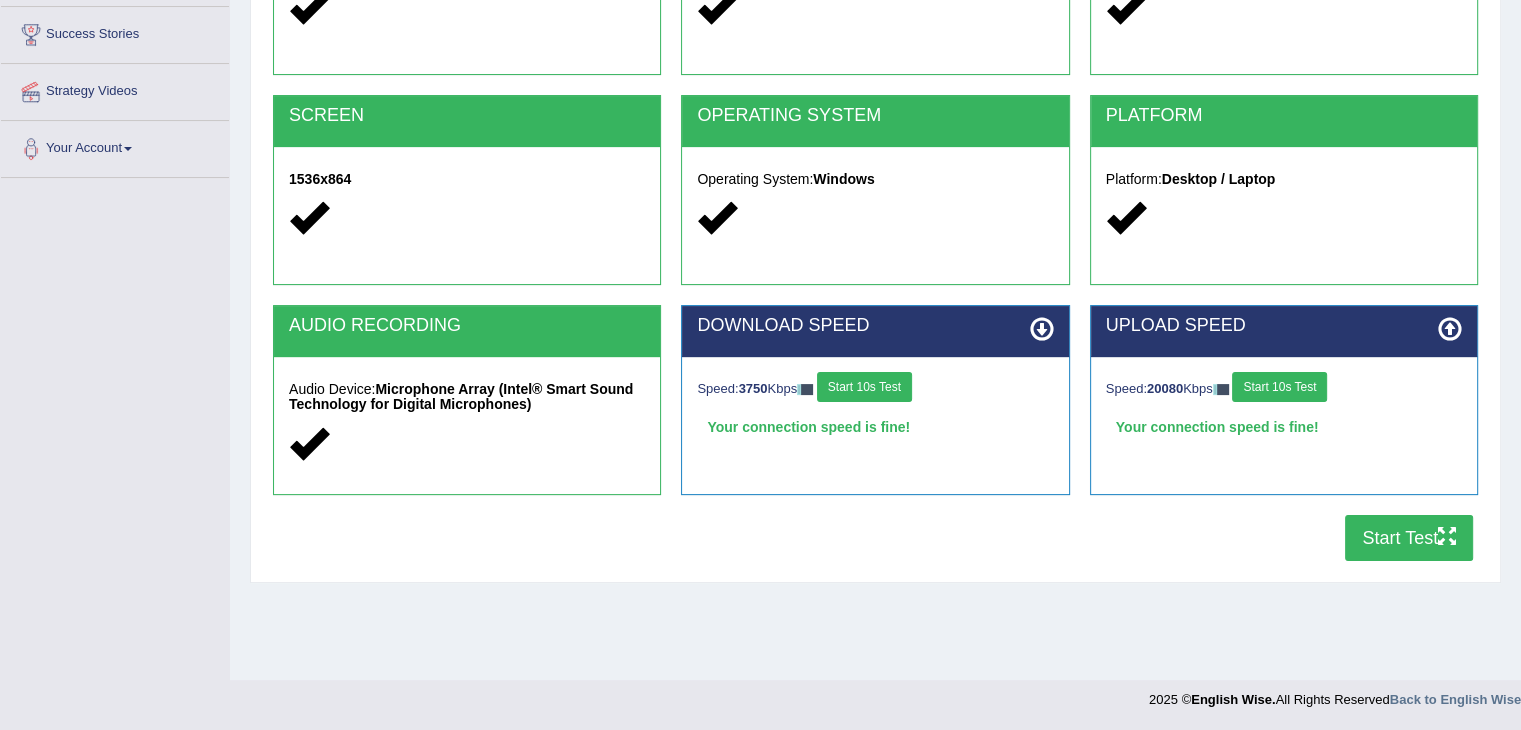 click on "Start Test" at bounding box center [1409, 538] 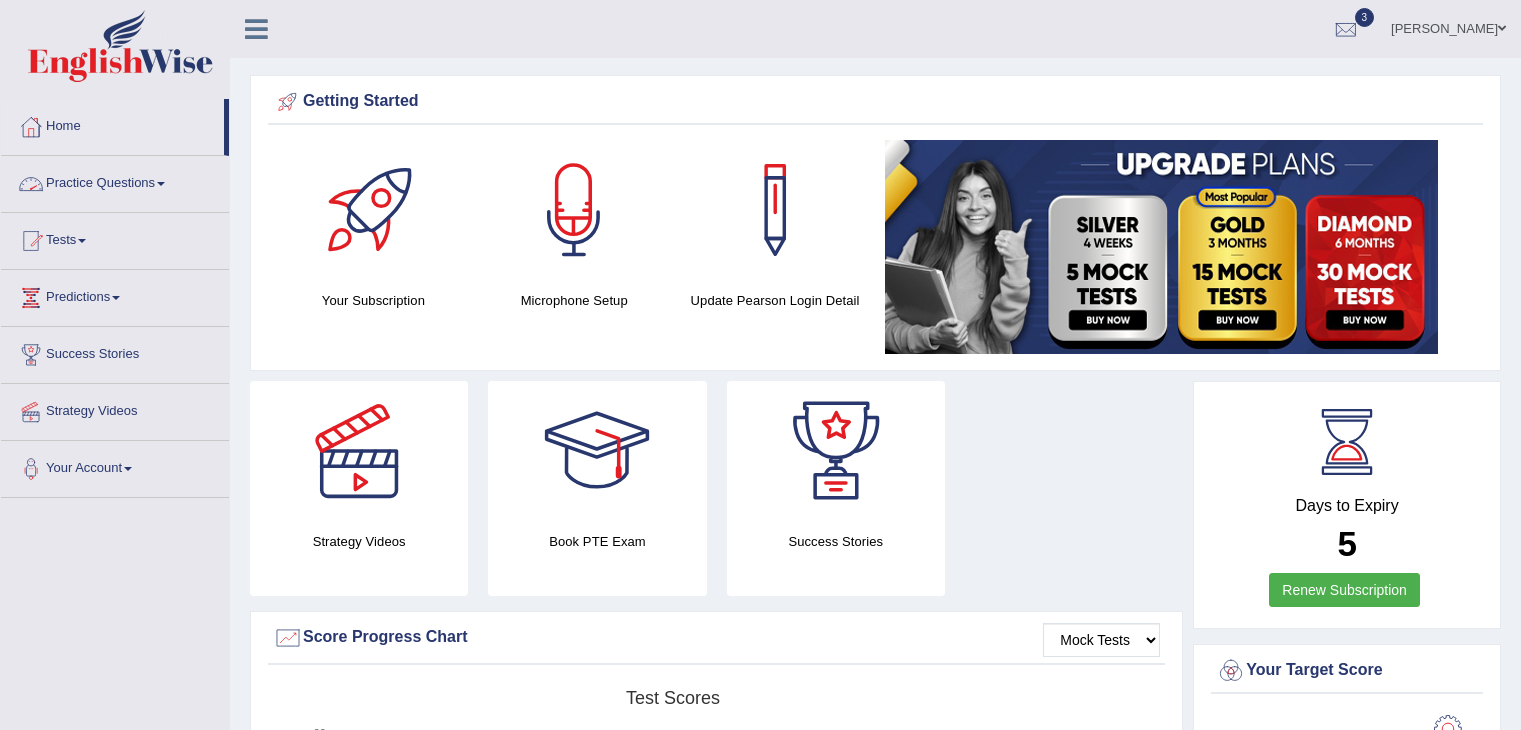 scroll, scrollTop: 0, scrollLeft: 0, axis: both 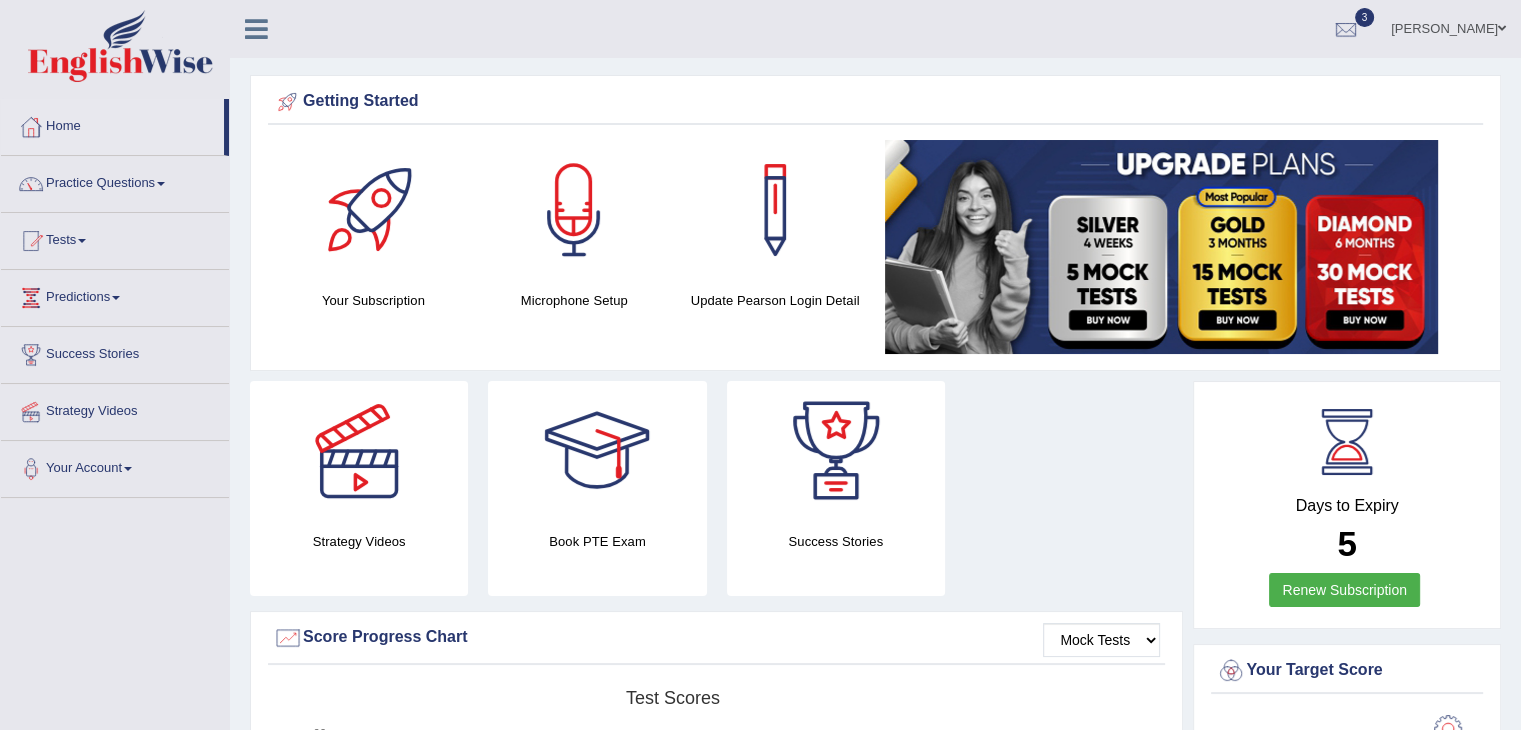 click on "Practice Questions" at bounding box center [115, 181] 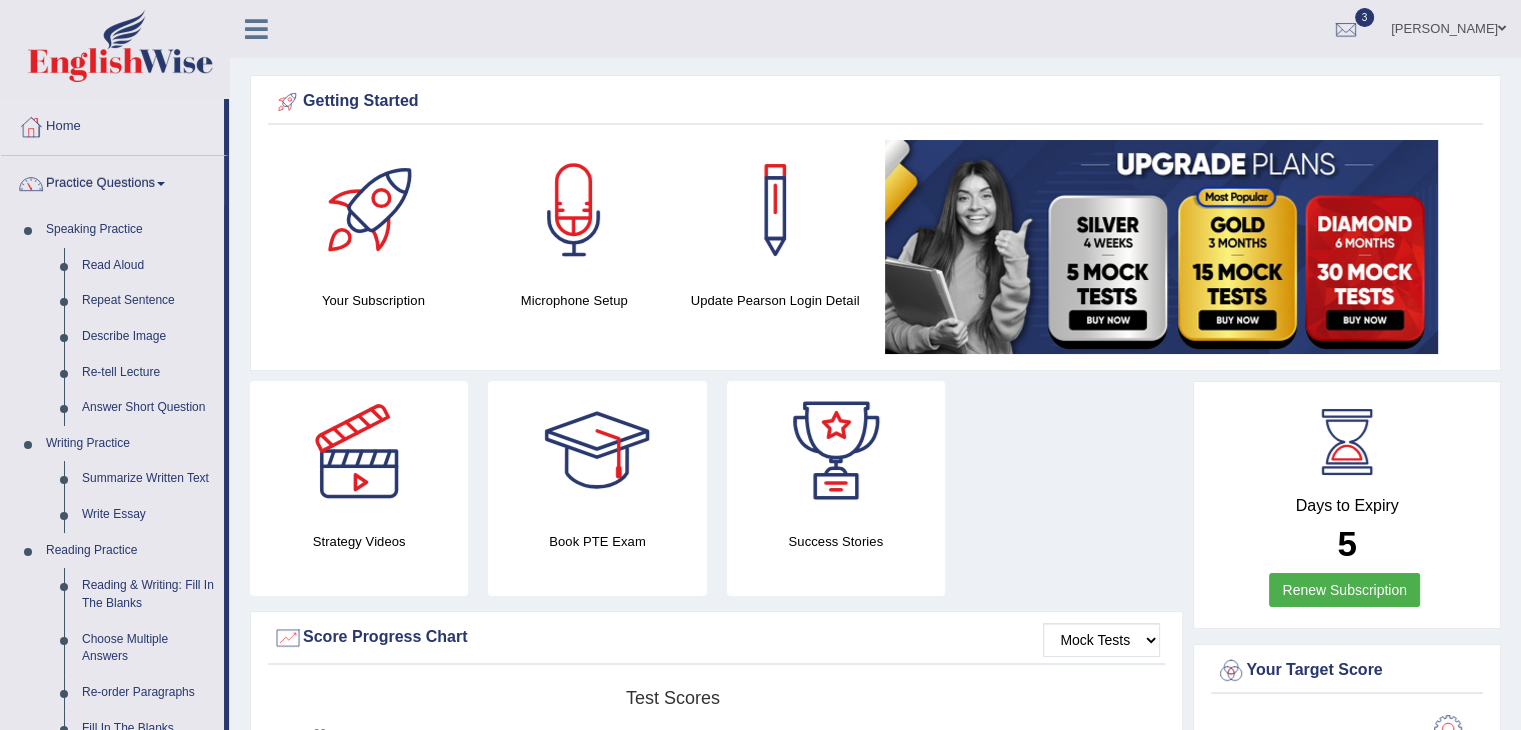 drag, startPoint x: 227, startPoint y: 239, endPoint x: 408, endPoint y: 776, distance: 566.68335 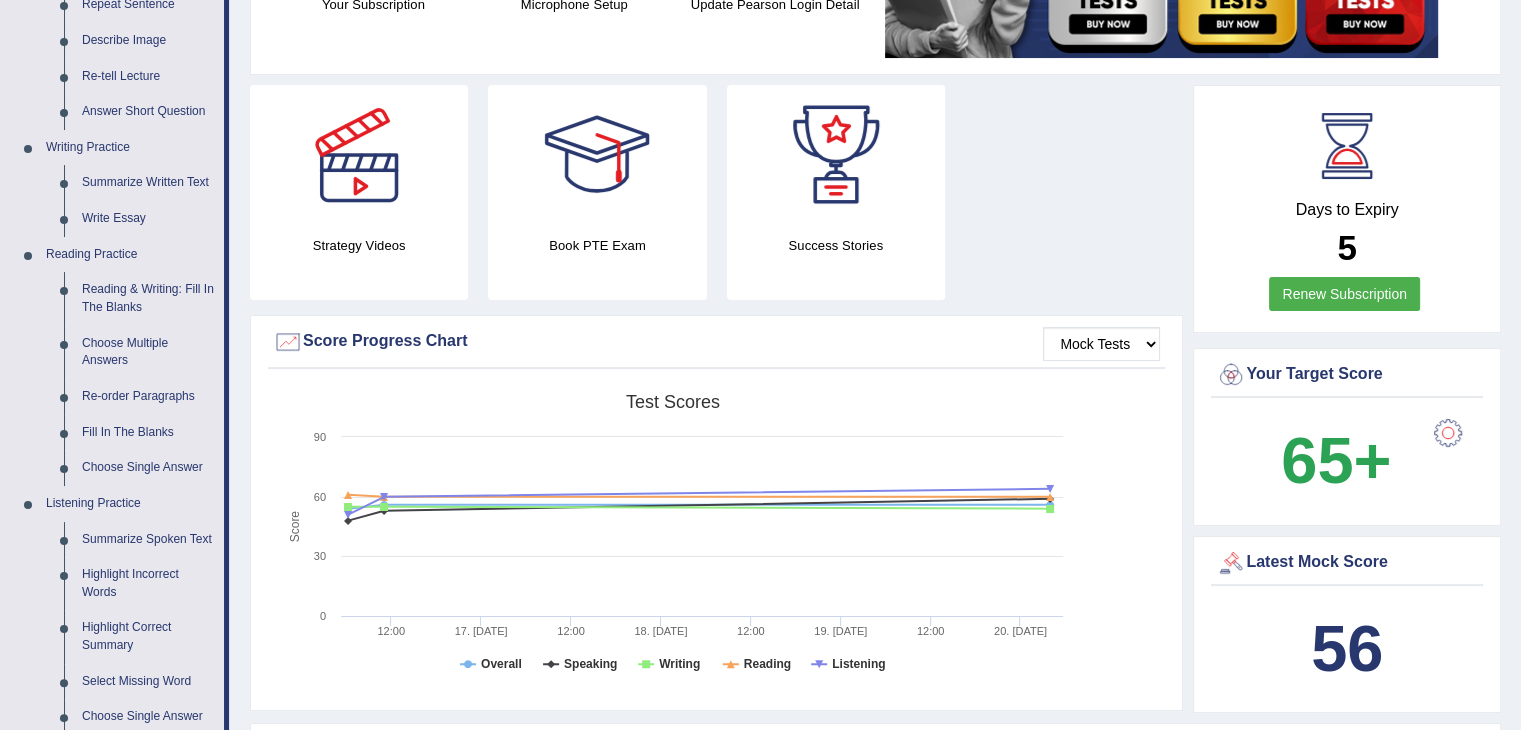 scroll, scrollTop: 0, scrollLeft: 0, axis: both 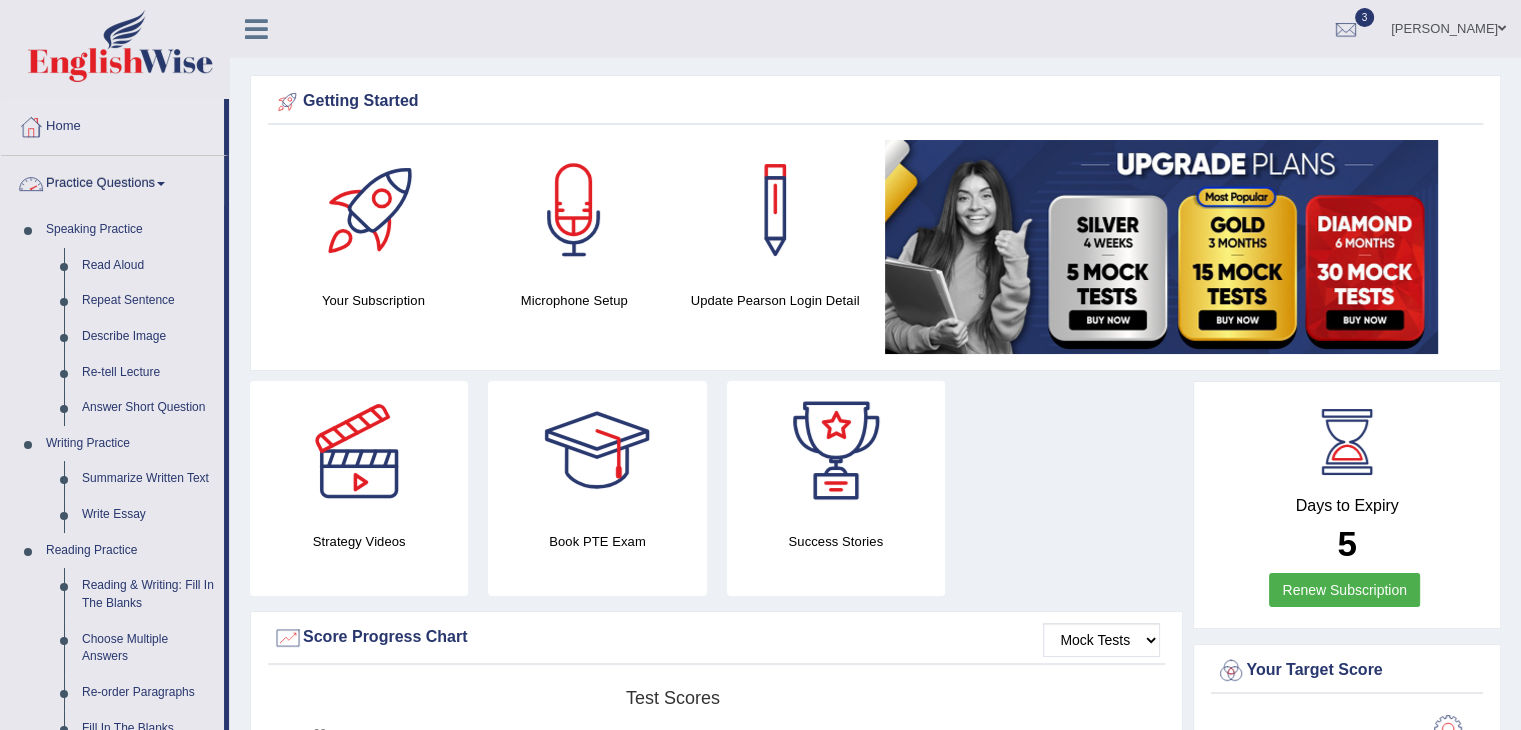 click on "Practice Questions" at bounding box center [112, 181] 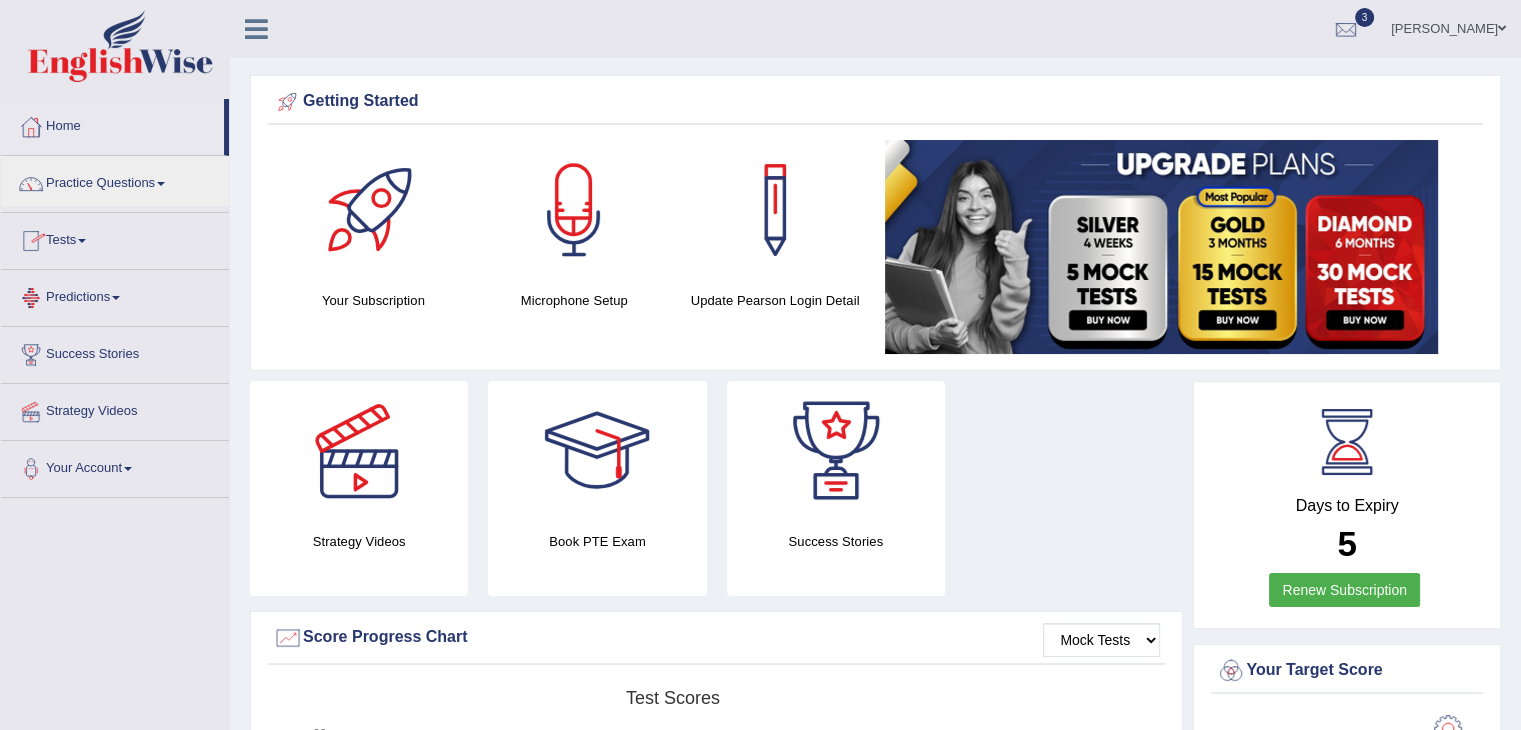 click at bounding box center [82, 241] 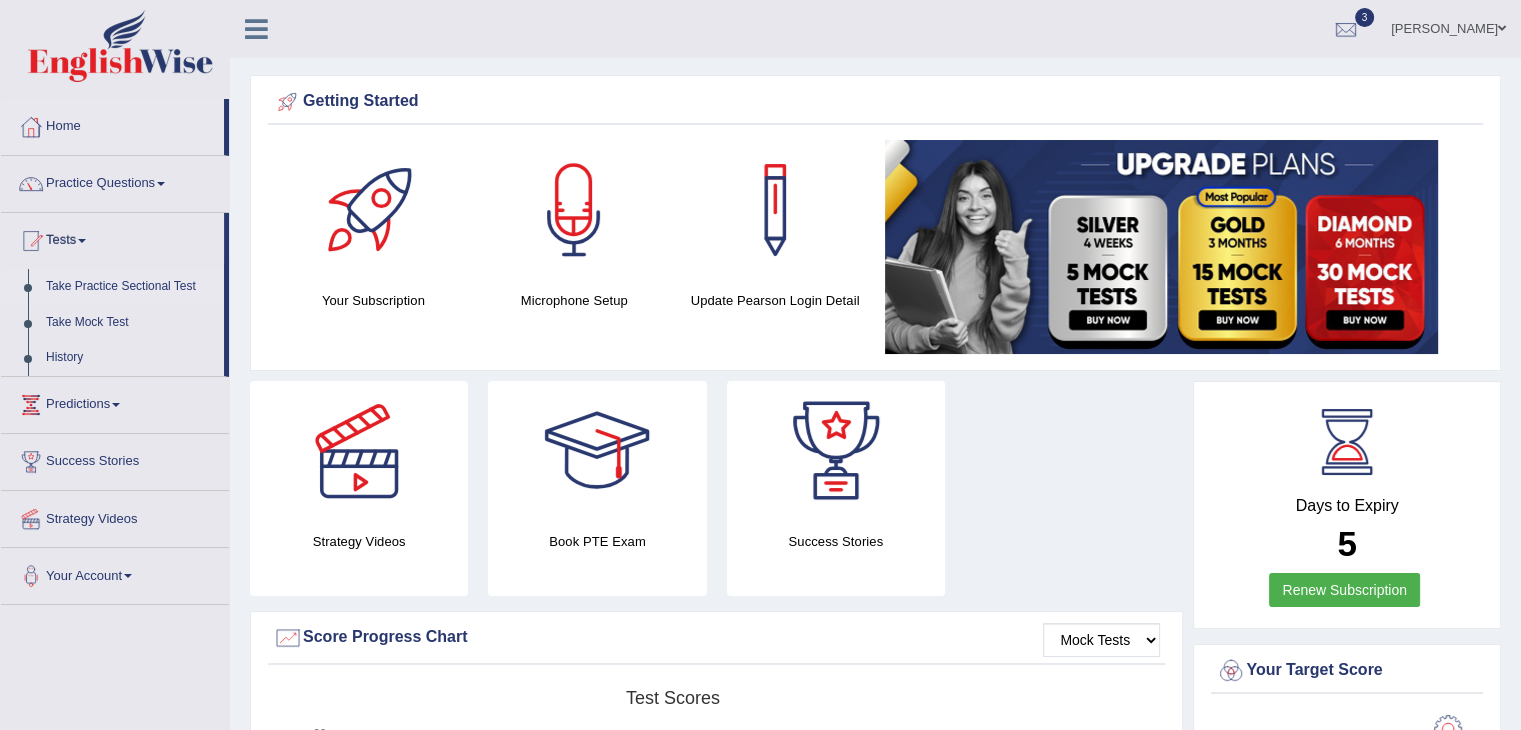click on "Take Practice Sectional Test" at bounding box center (130, 287) 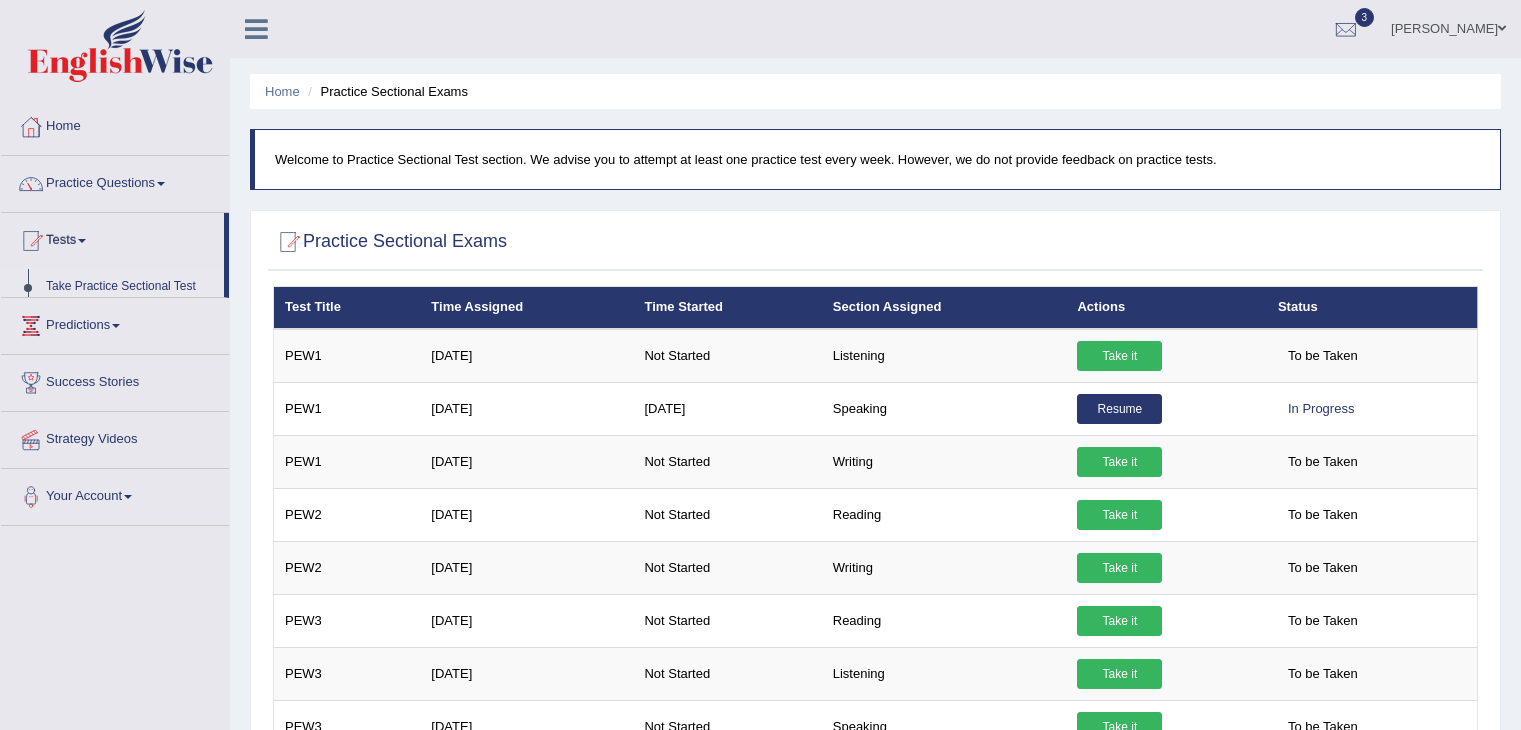 scroll, scrollTop: 0, scrollLeft: 0, axis: both 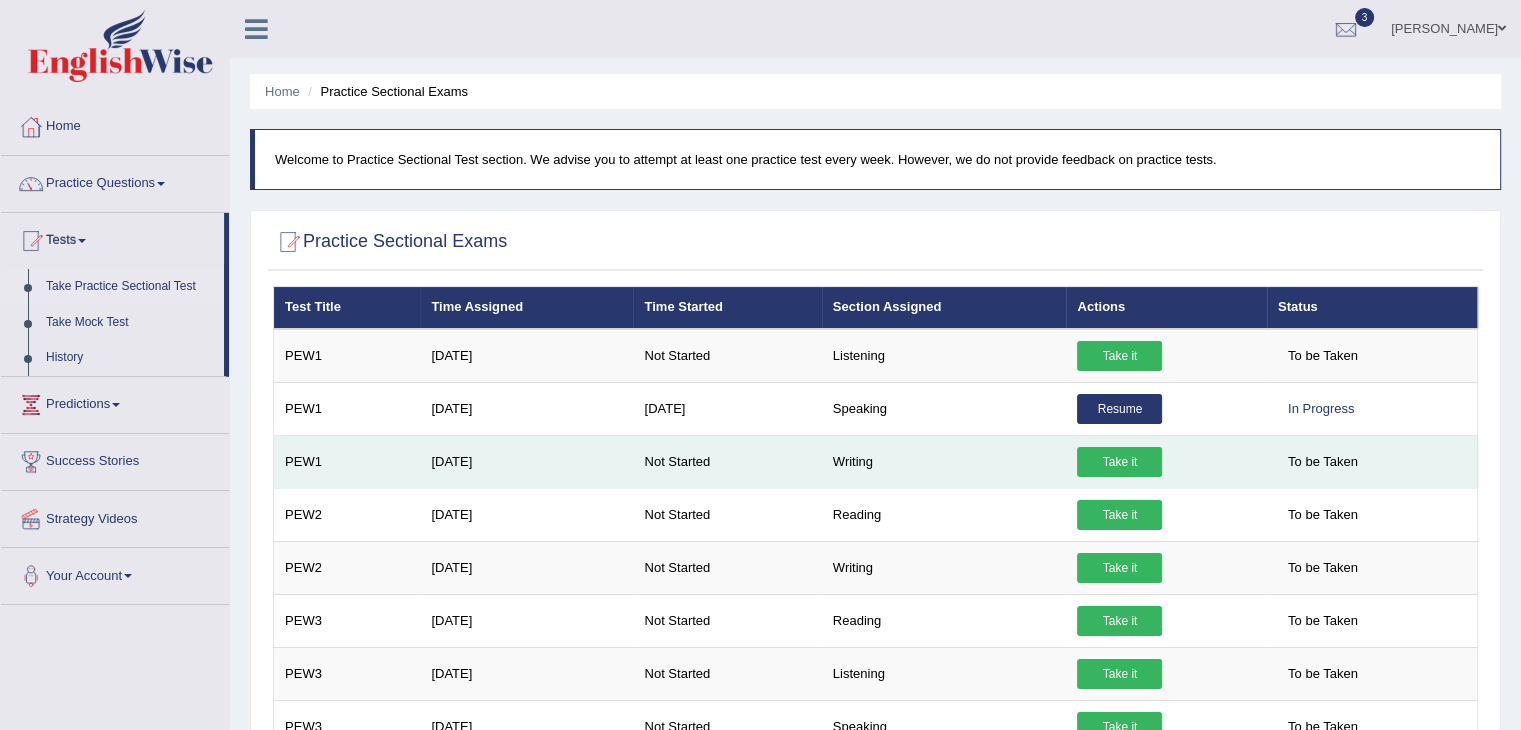 click on "Take it" at bounding box center [1119, 462] 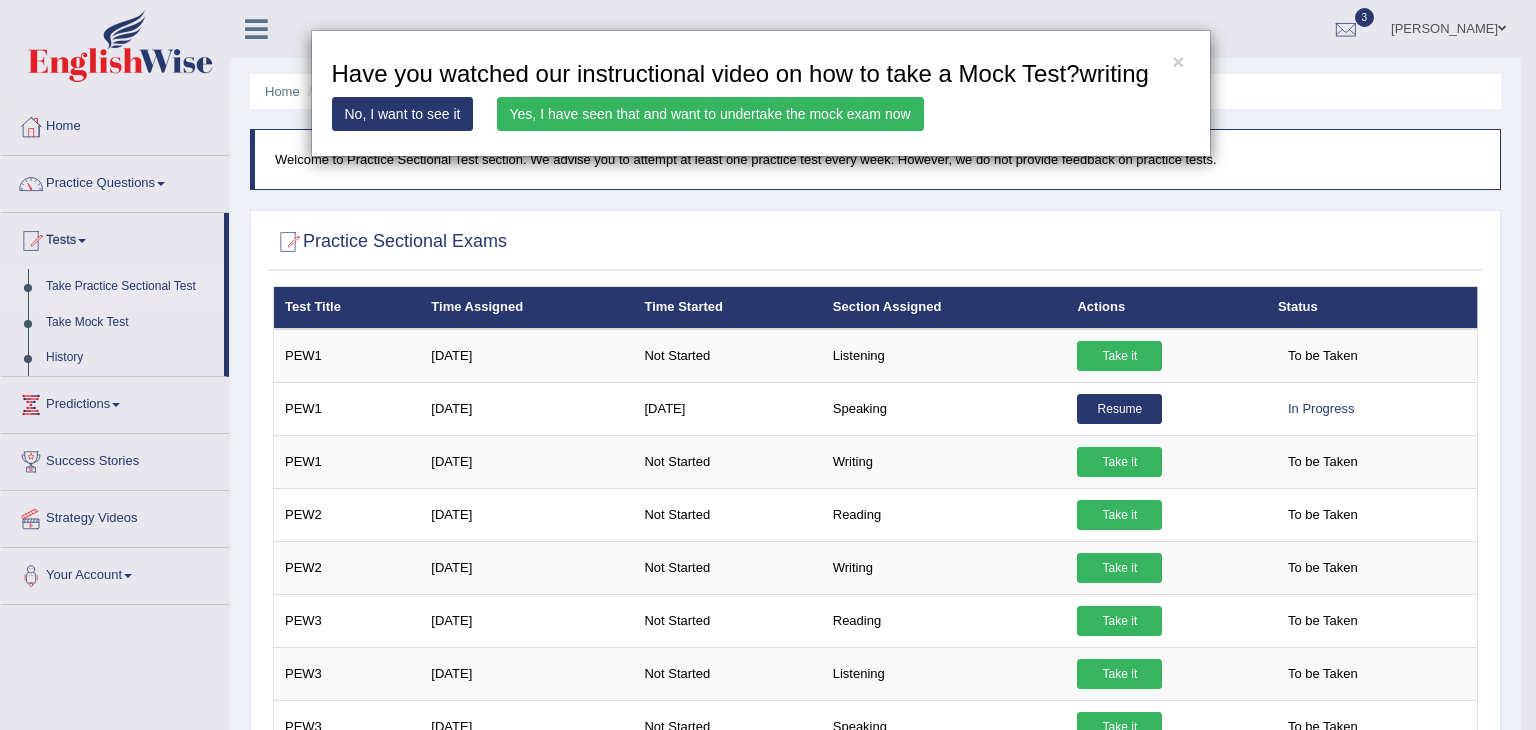 click on "Yes, I have seen that and want to undertake the mock exam now" at bounding box center [710, 114] 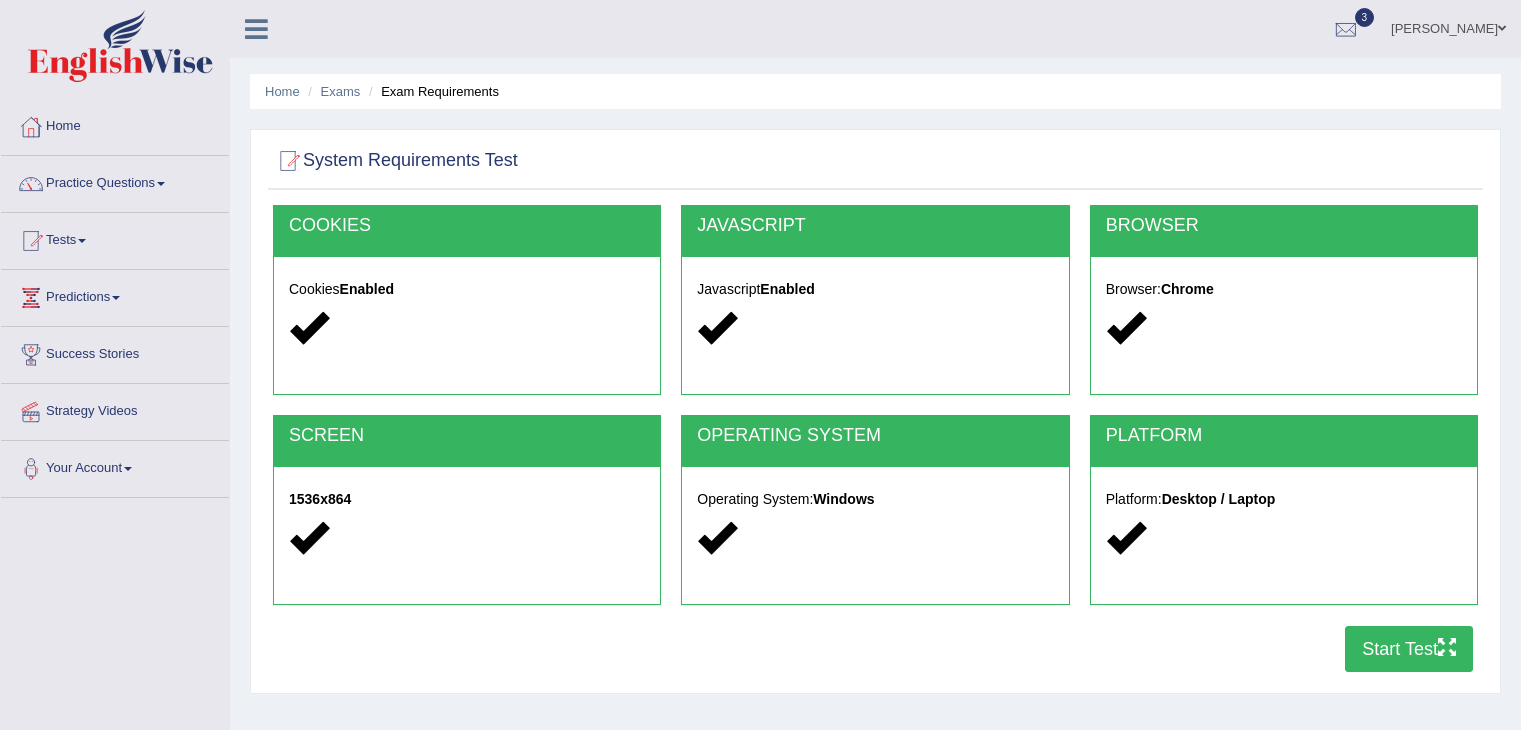 scroll, scrollTop: 0, scrollLeft: 0, axis: both 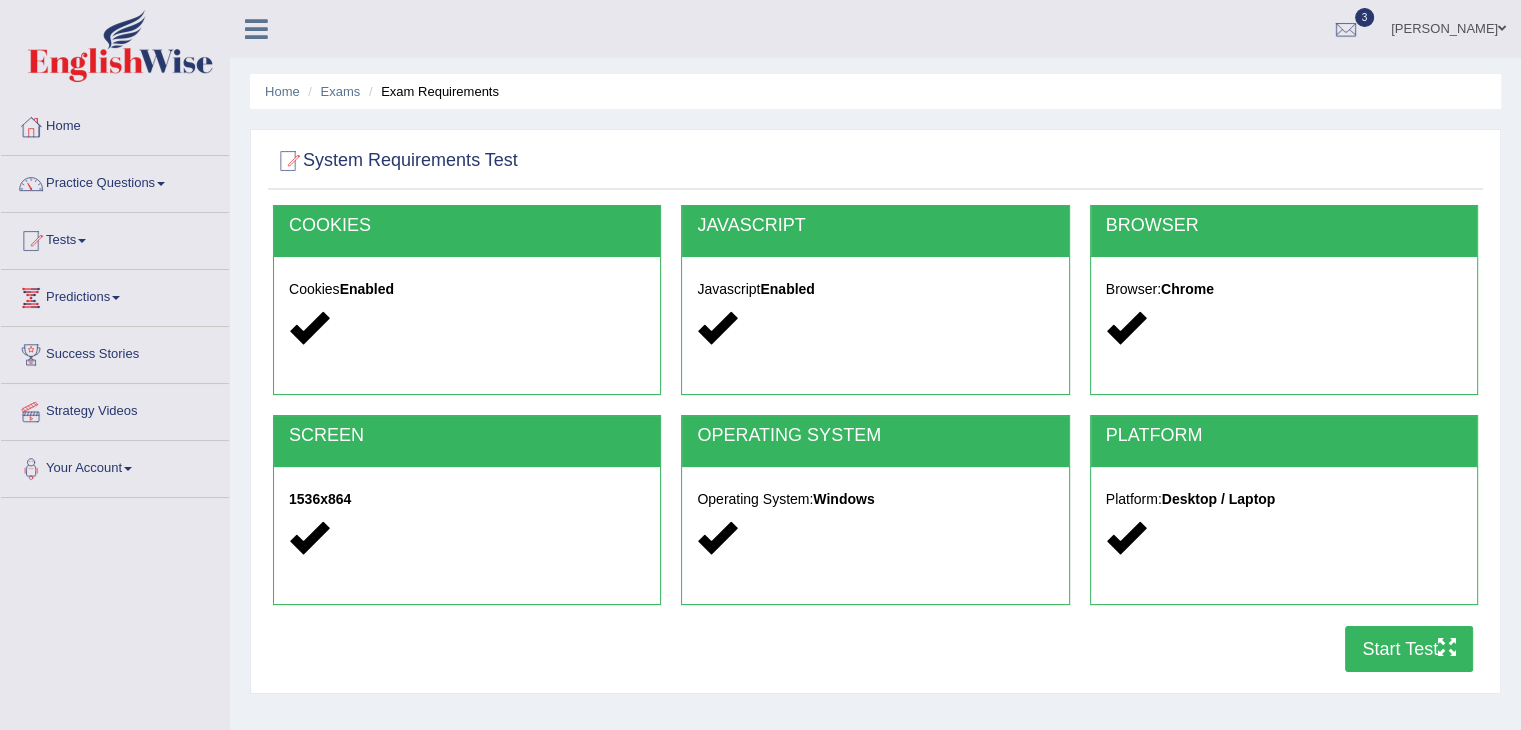click on "Start Test" at bounding box center [1409, 649] 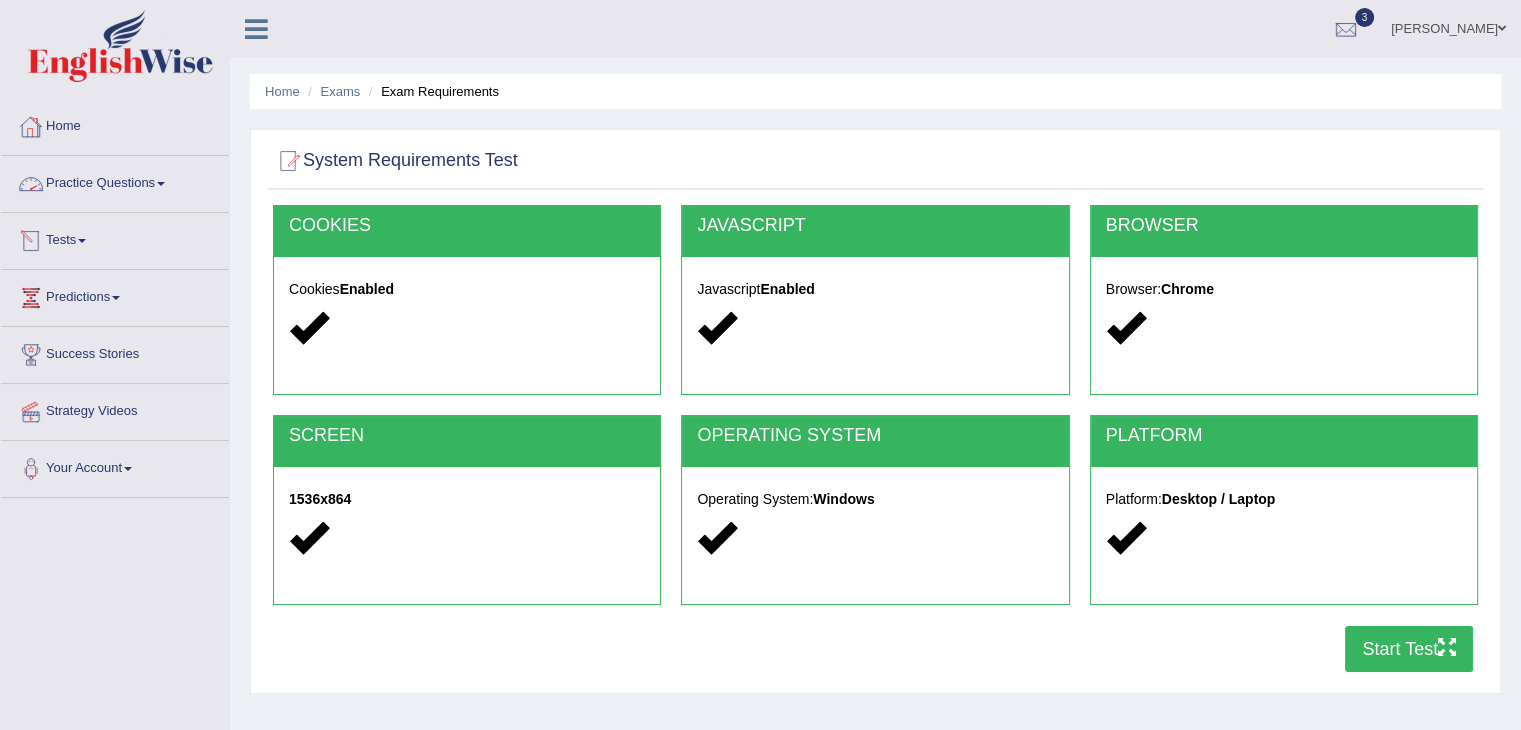 click on "Home" at bounding box center [115, 124] 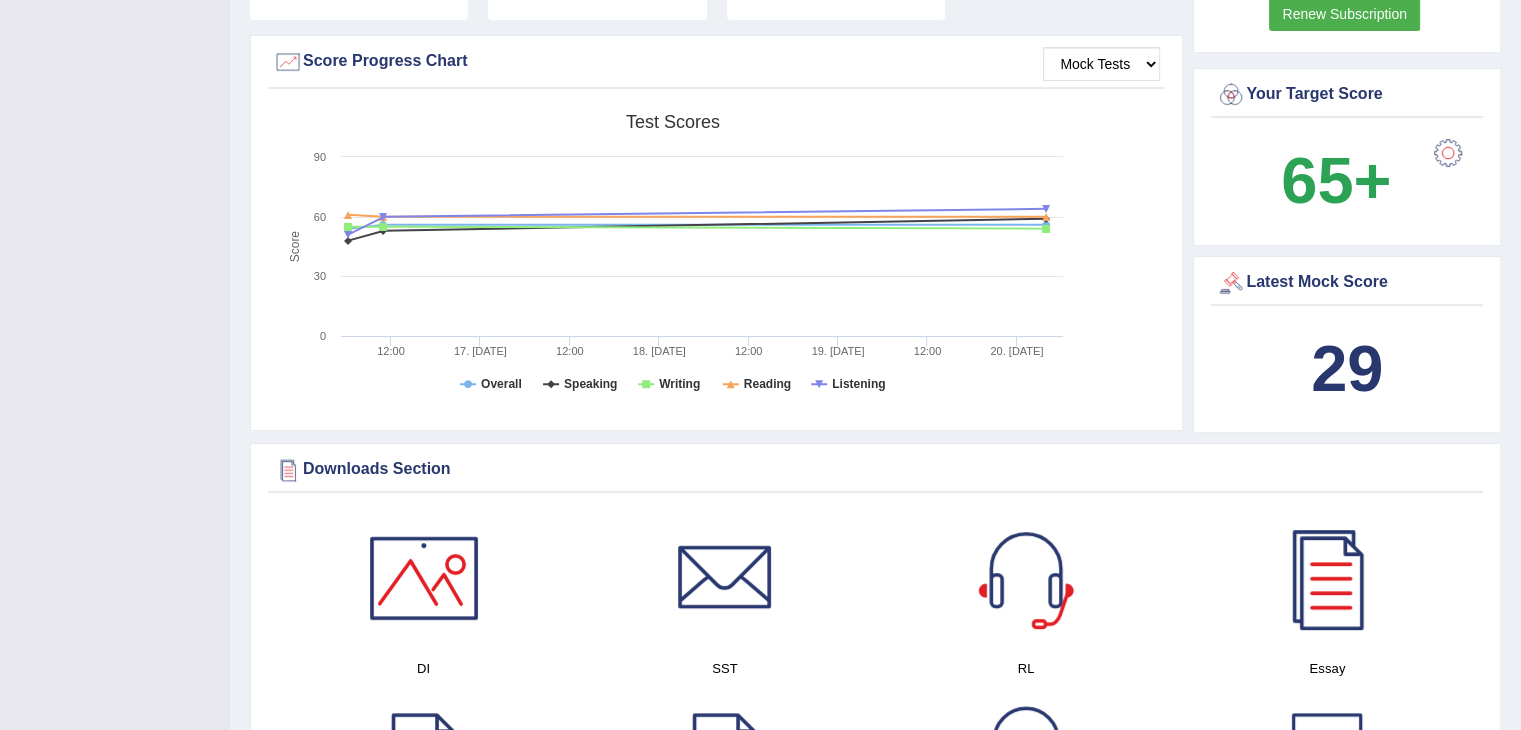 scroll, scrollTop: 576, scrollLeft: 0, axis: vertical 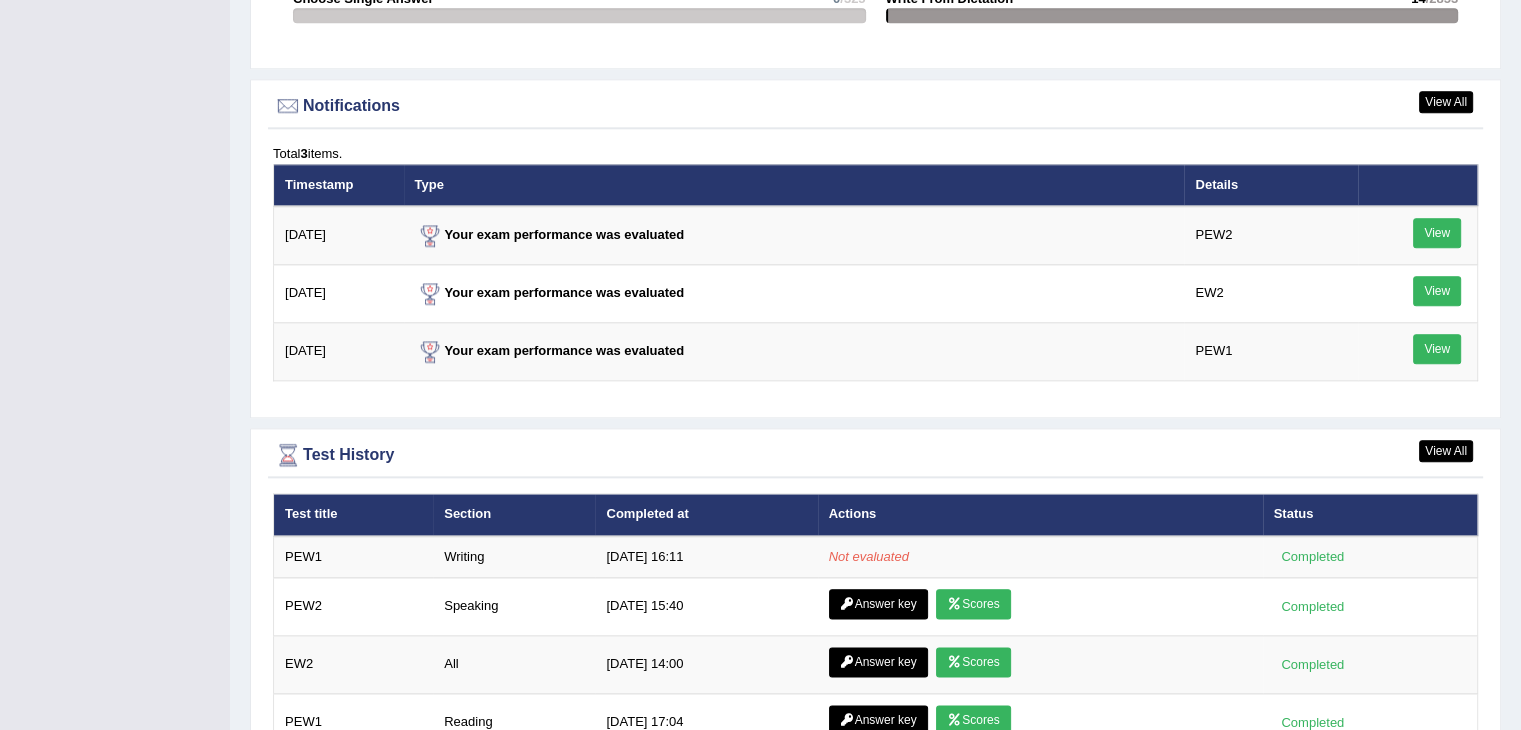 click on "Toggle navigation
Home
Practice Questions   Speaking Practice Read Aloud
Repeat Sentence
Describe Image
Re-tell Lecture
Answer Short Question
Writing Practice  Summarize Written Text
Write Essay
Reading Practice  Reading & Writing: Fill In The Blanks
Choose Multiple Answers
Re-order Paragraphs
Fill In The Blanks
Choose Single Answer
Listening Practice  Summarize Spoken Text
Highlight Incorrect Words
Highlight Correct Summary
Select Missing Word
Choose Single Answer
Choose Multiple Answers
Fill In The Blanks
Write From Dictation
Pronunciation
Tests  Take Practice Sectional Test
Take Mock Test
History
Predictions" at bounding box center (760, -1895) 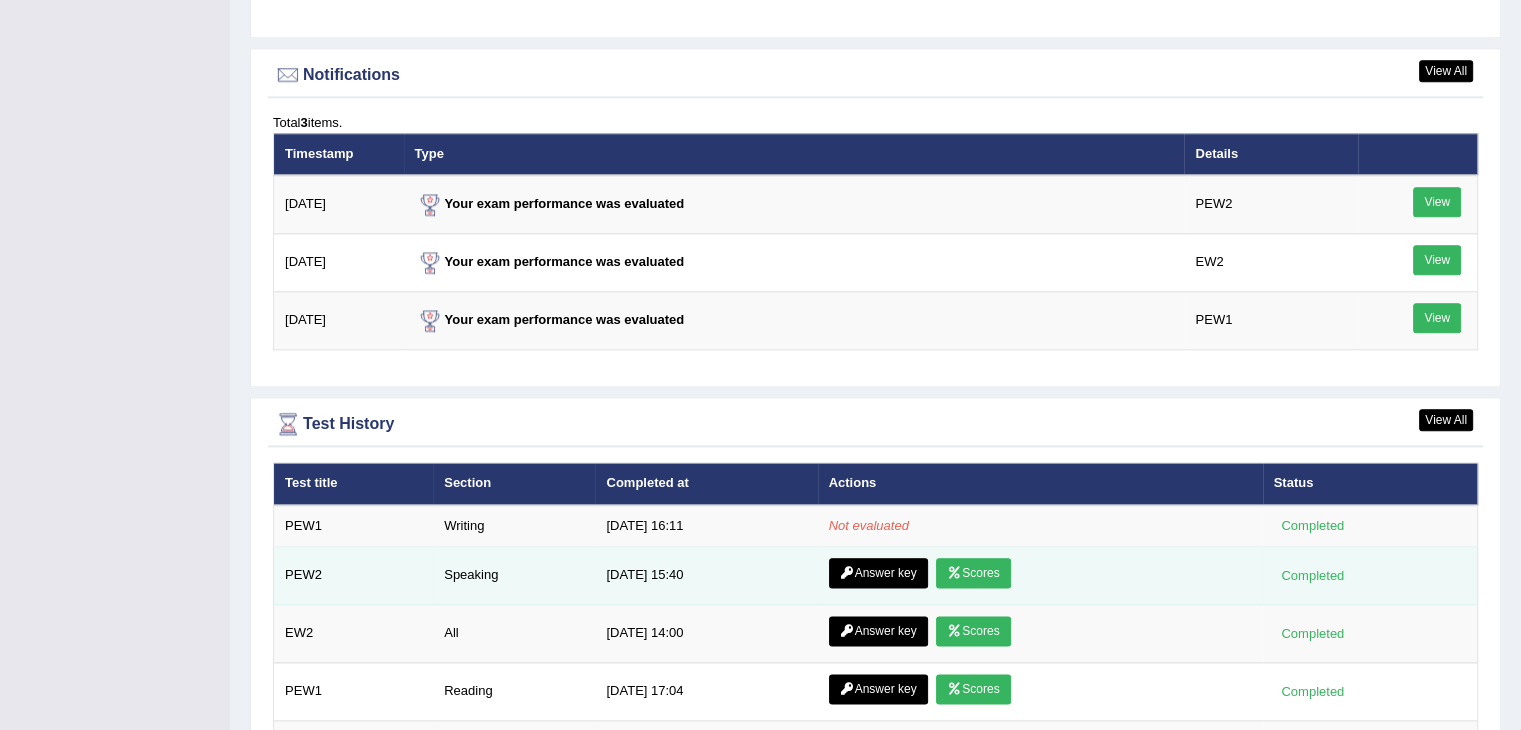 click on "Scores" at bounding box center (973, 573) 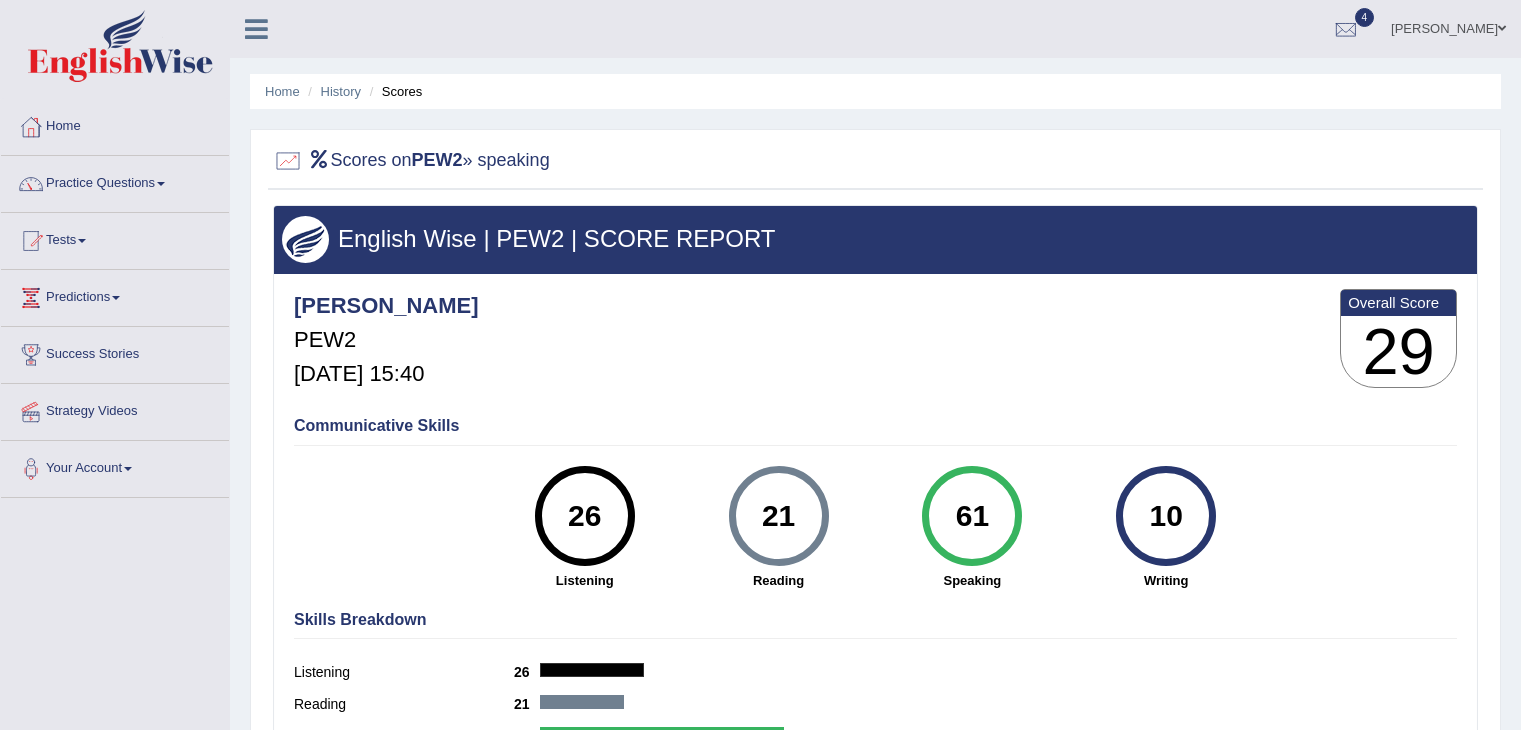 scroll, scrollTop: 0, scrollLeft: 0, axis: both 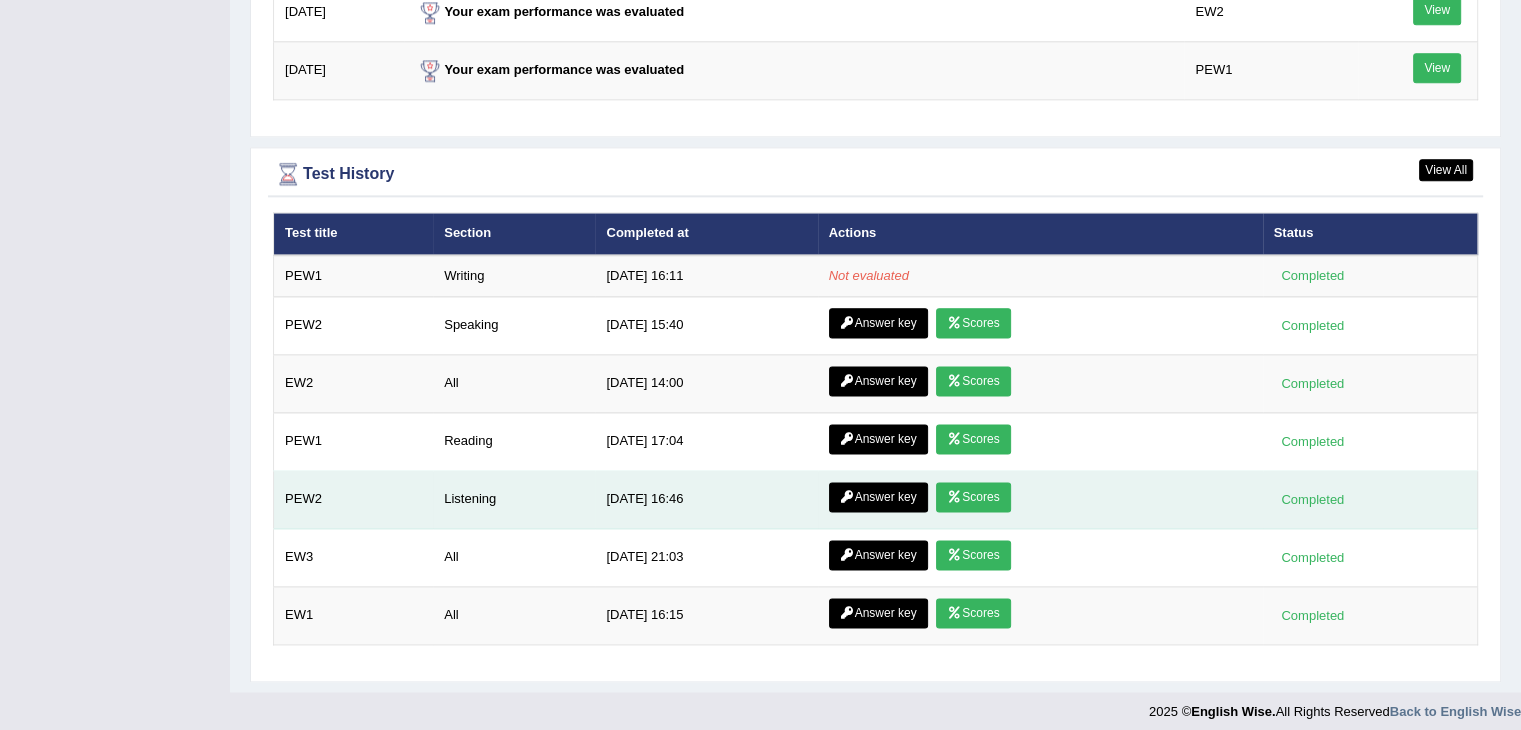 click on "Scores" at bounding box center (973, 497) 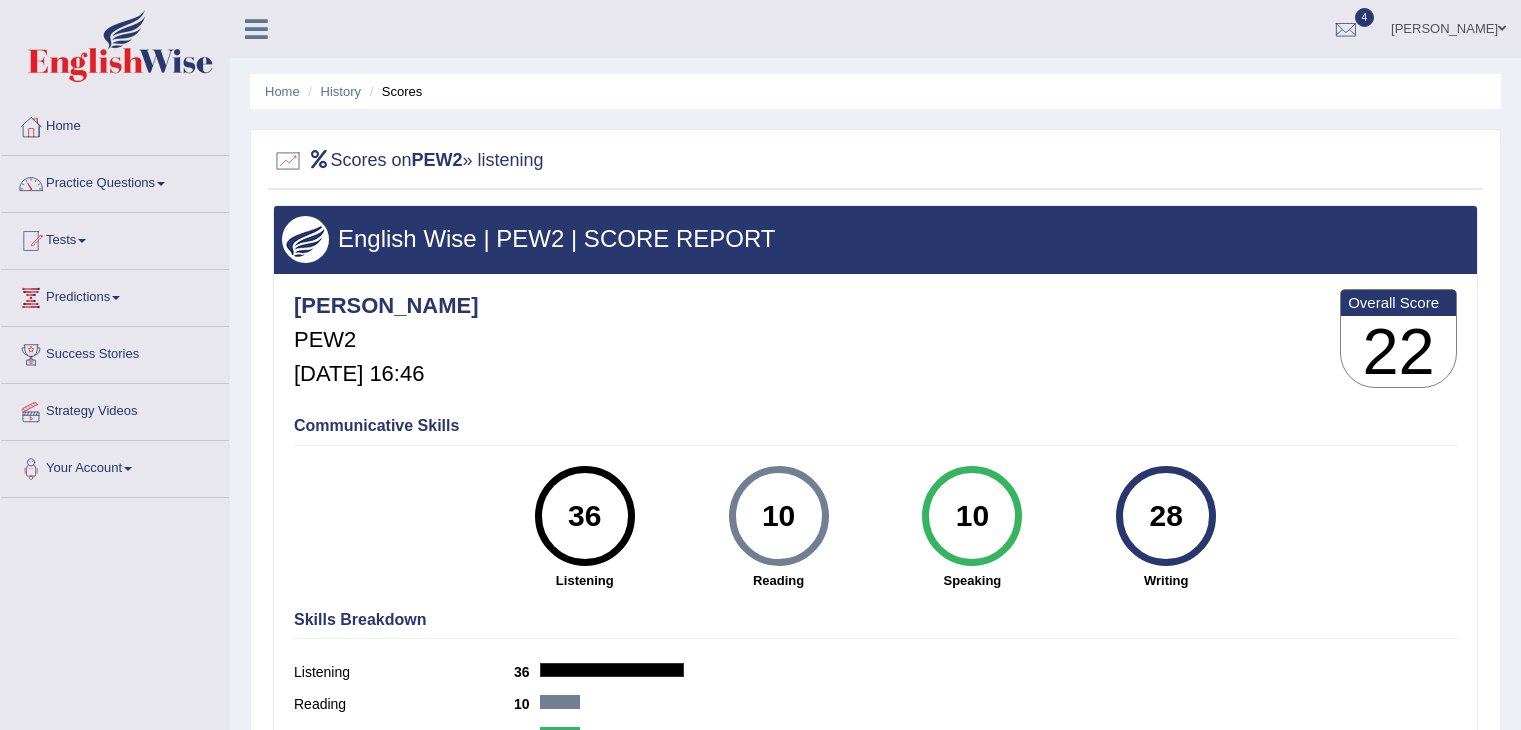 scroll, scrollTop: 0, scrollLeft: 0, axis: both 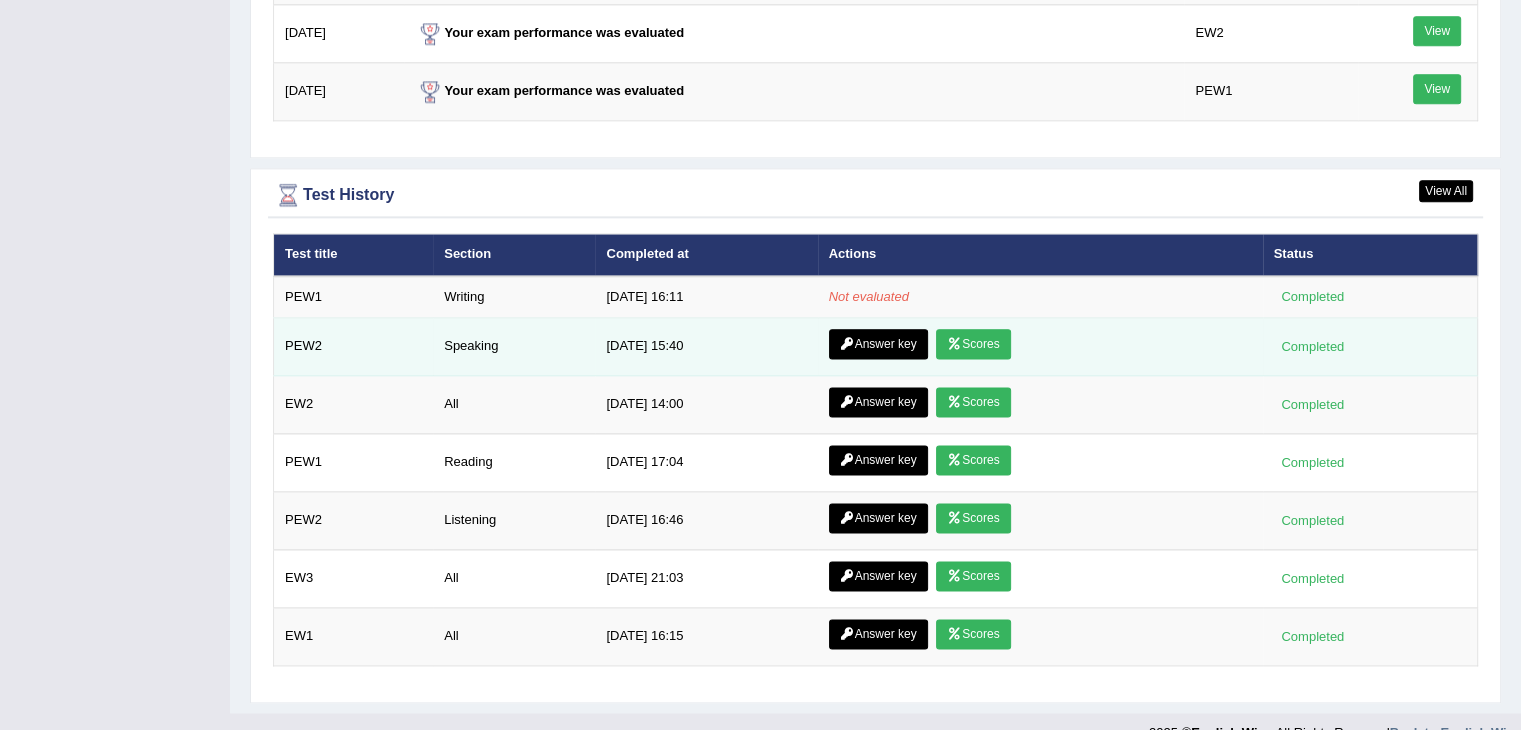 click on "Answer key" at bounding box center [878, 344] 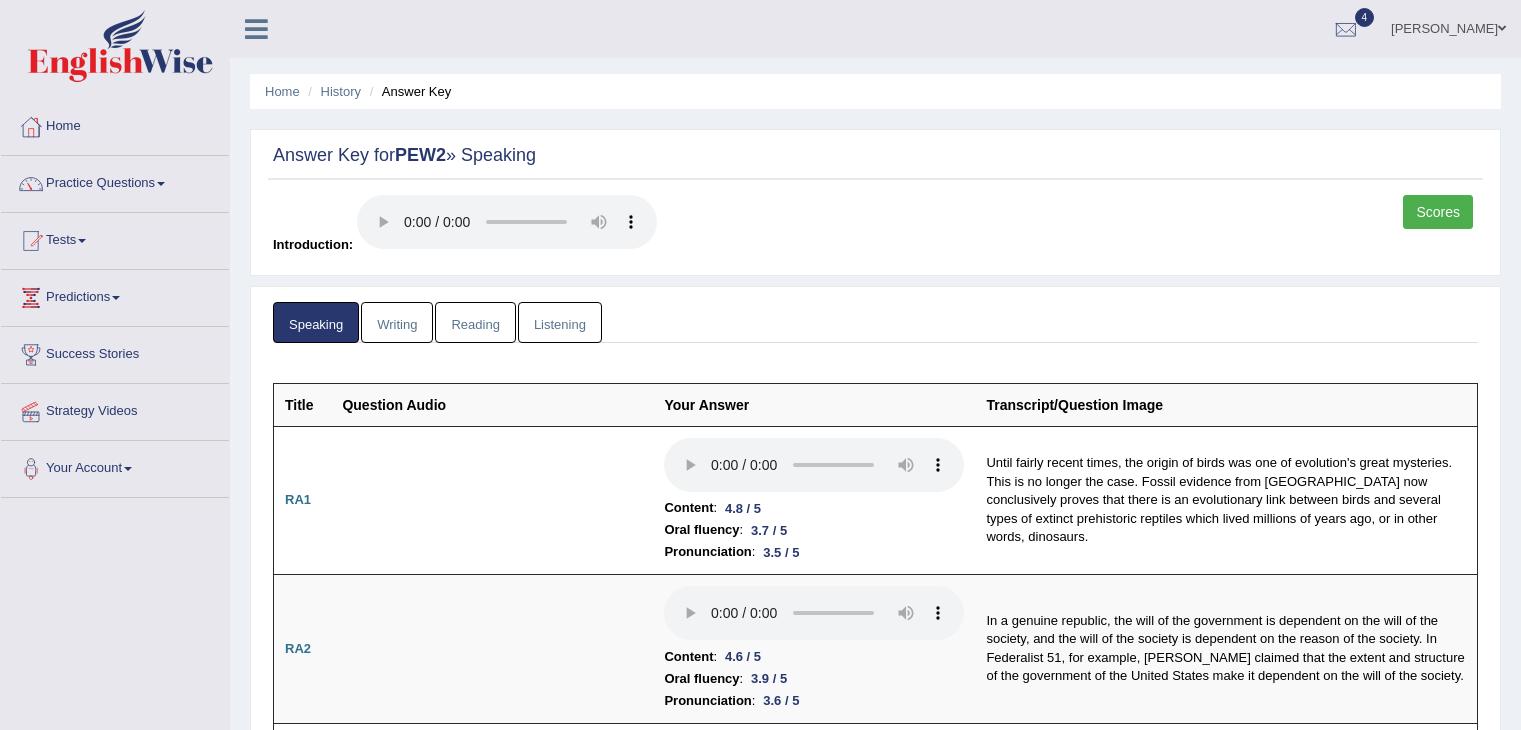 scroll, scrollTop: 0, scrollLeft: 0, axis: both 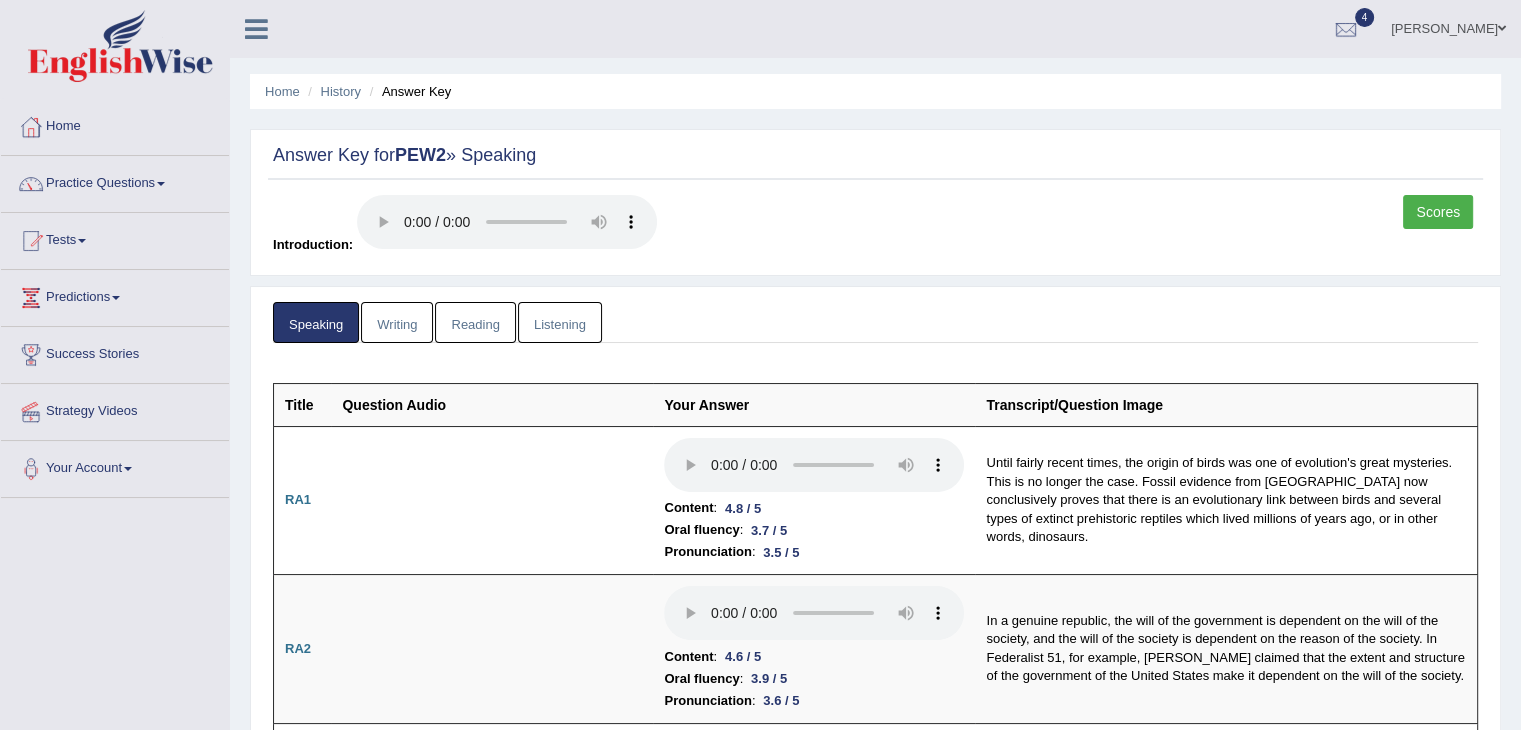 click on "Writing" at bounding box center (397, 322) 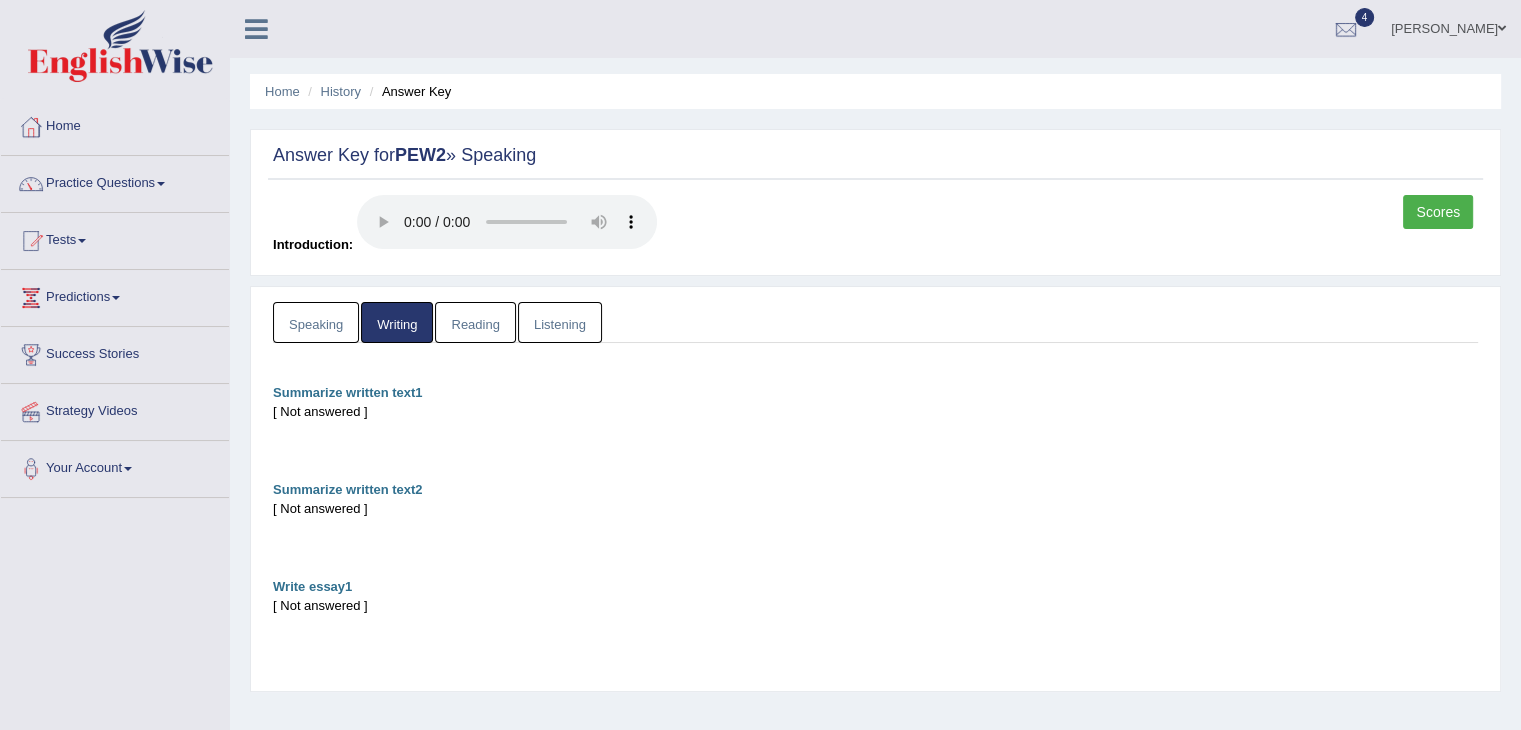 click on "Reading" at bounding box center (475, 322) 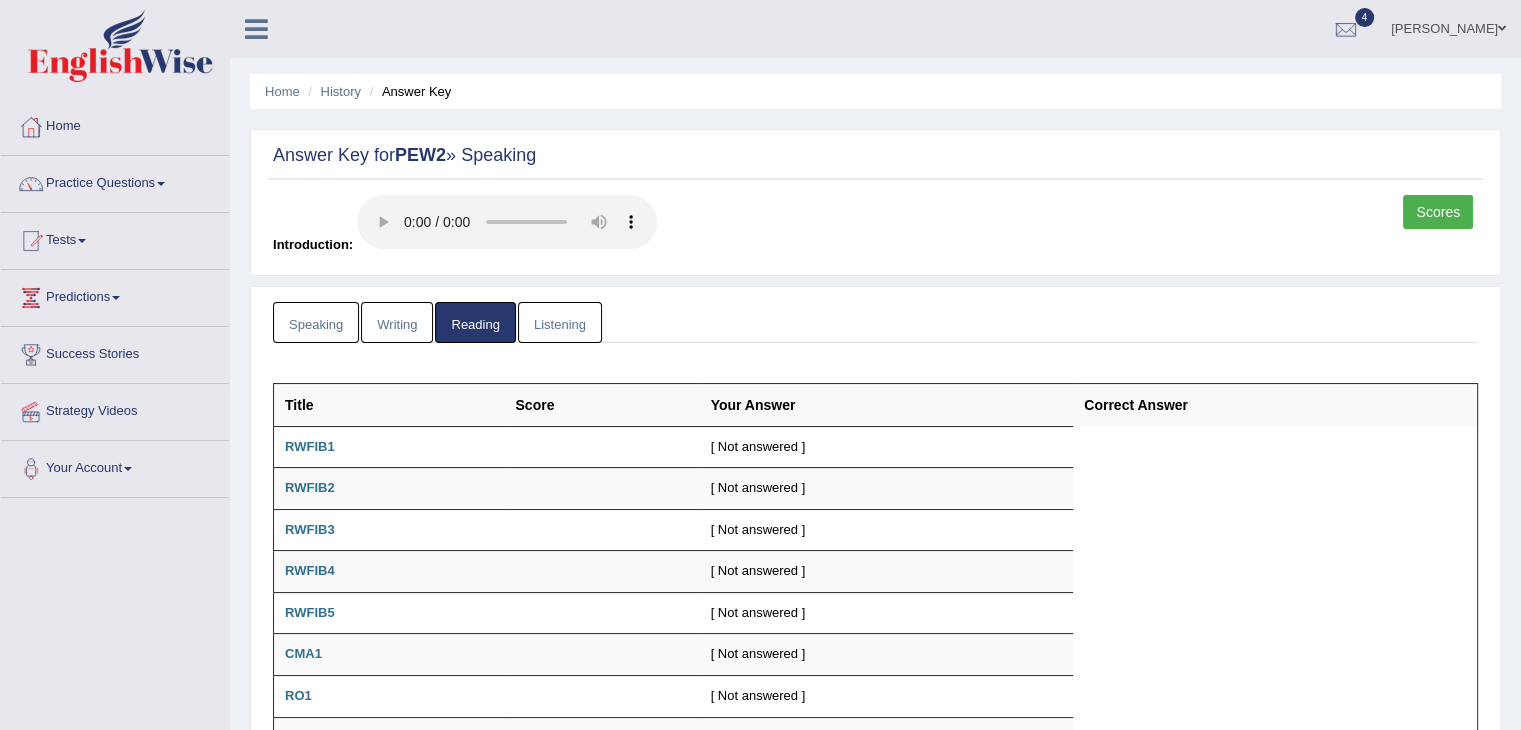 click on "Listening" at bounding box center [560, 322] 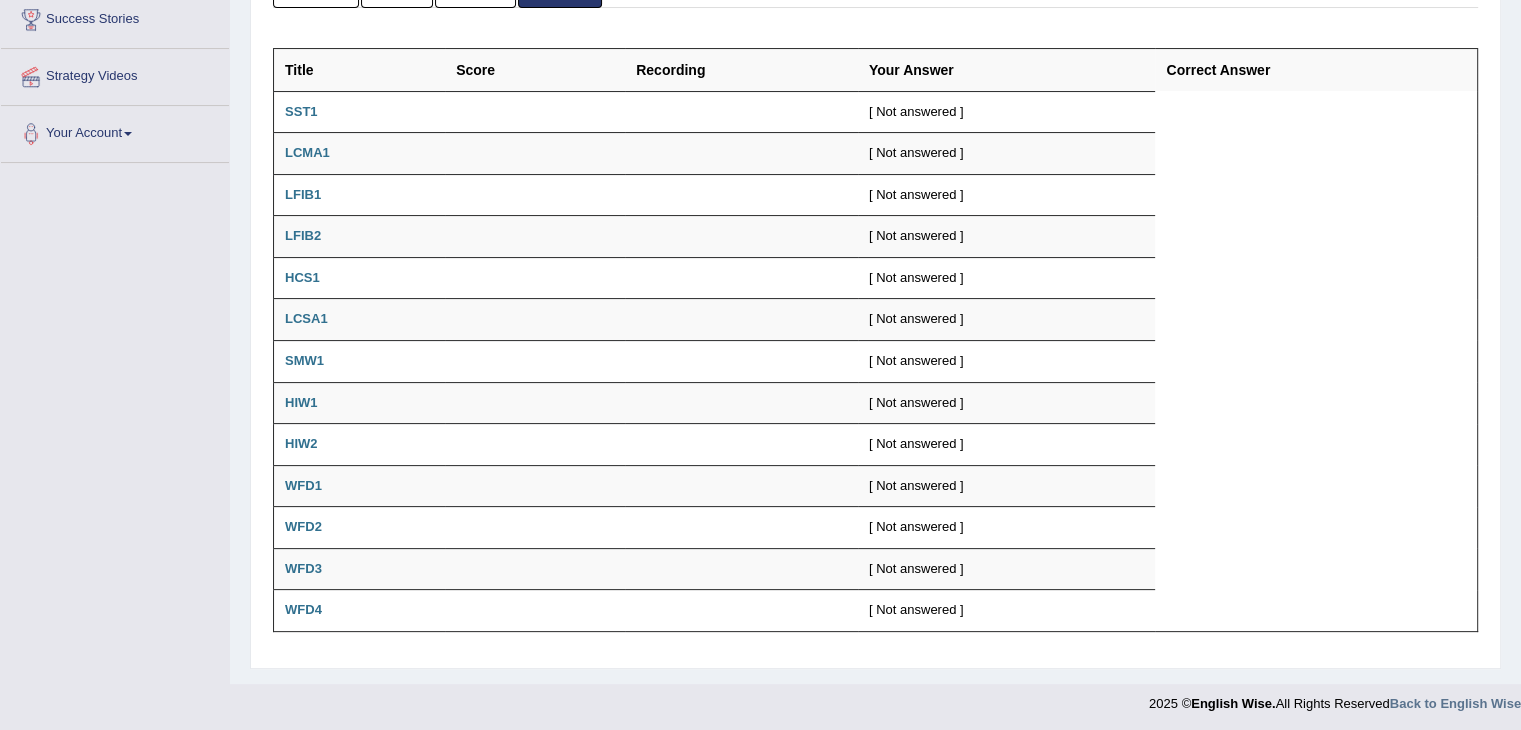 scroll, scrollTop: 0, scrollLeft: 0, axis: both 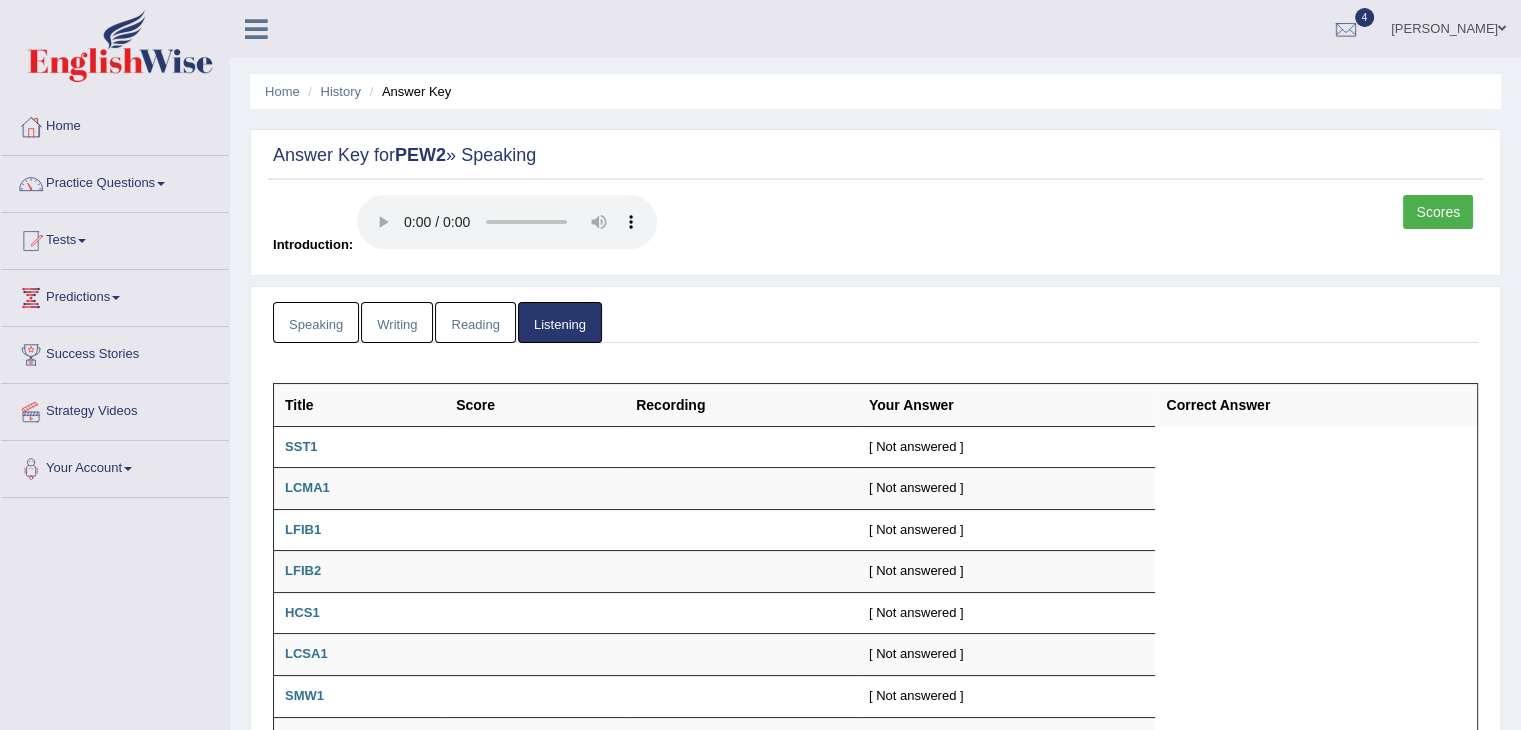 click on "Reading" at bounding box center [475, 322] 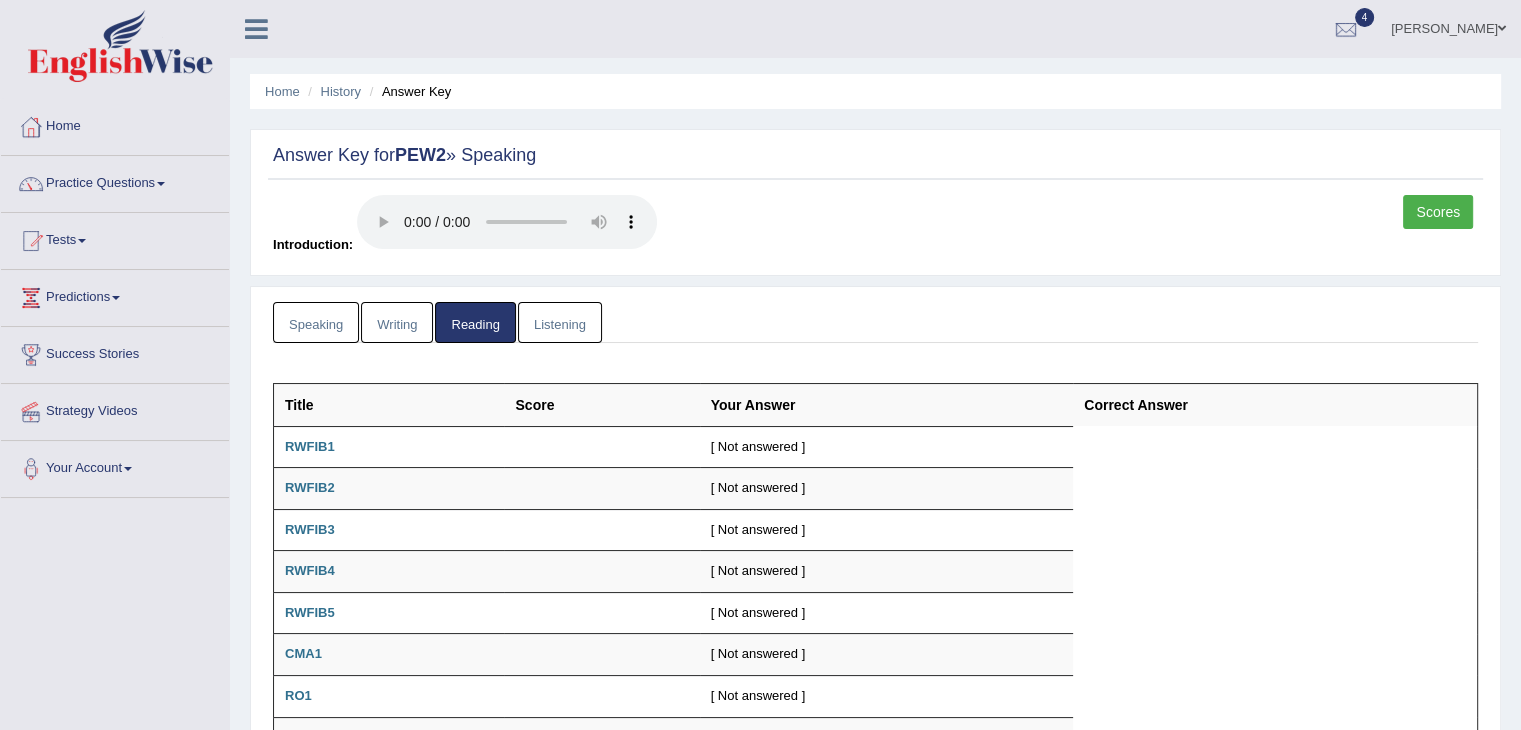 click on "Writing" at bounding box center [397, 322] 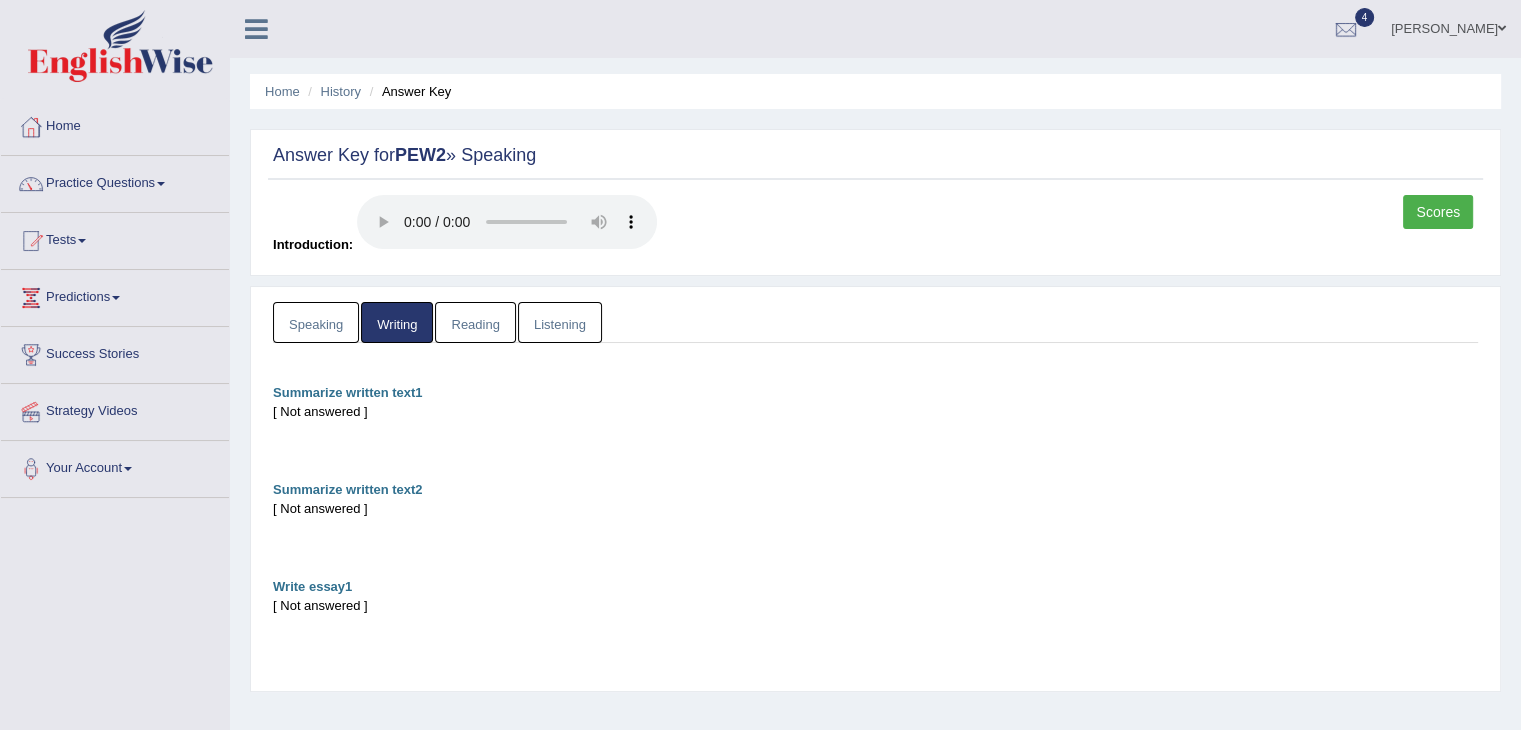 click on "Home" at bounding box center [115, 124] 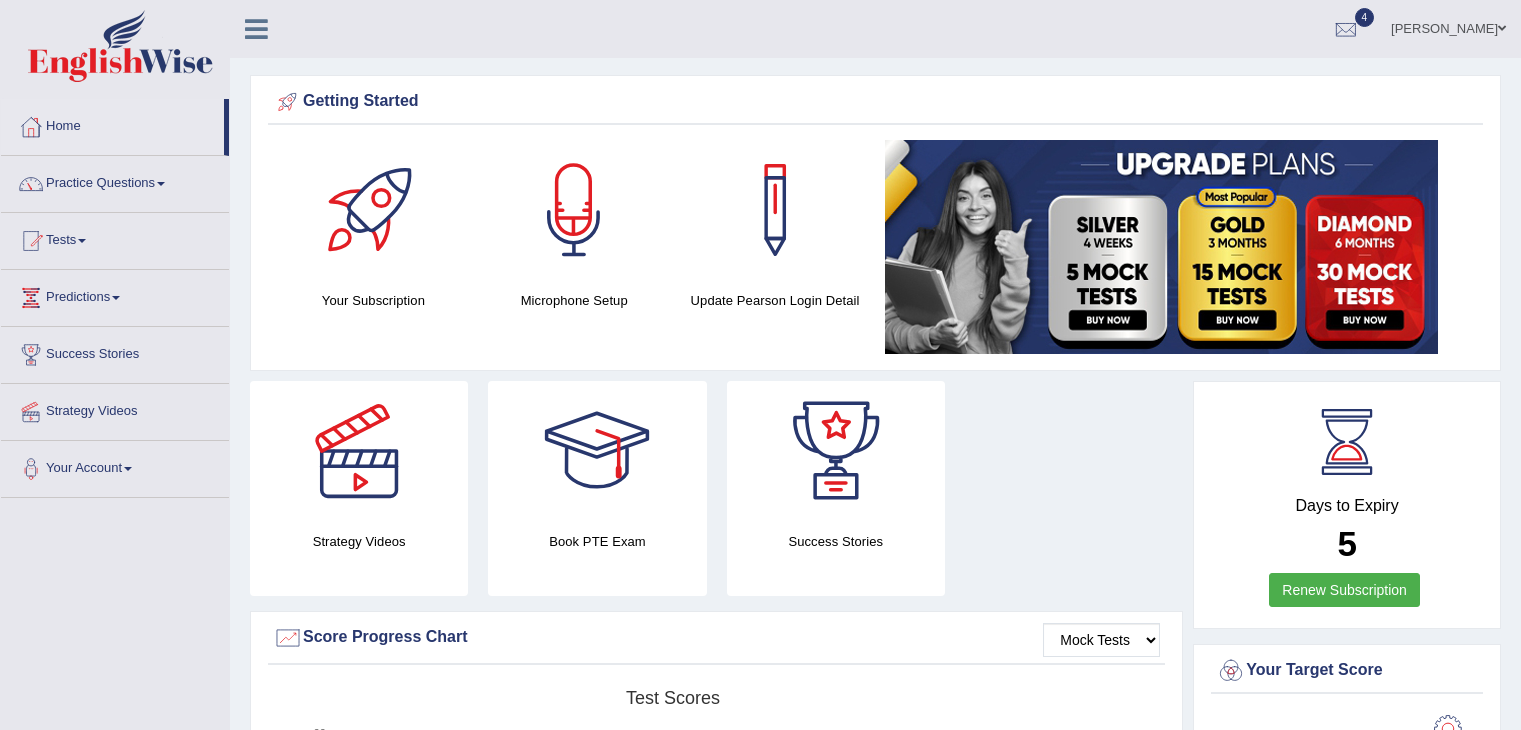 scroll, scrollTop: 0, scrollLeft: 0, axis: both 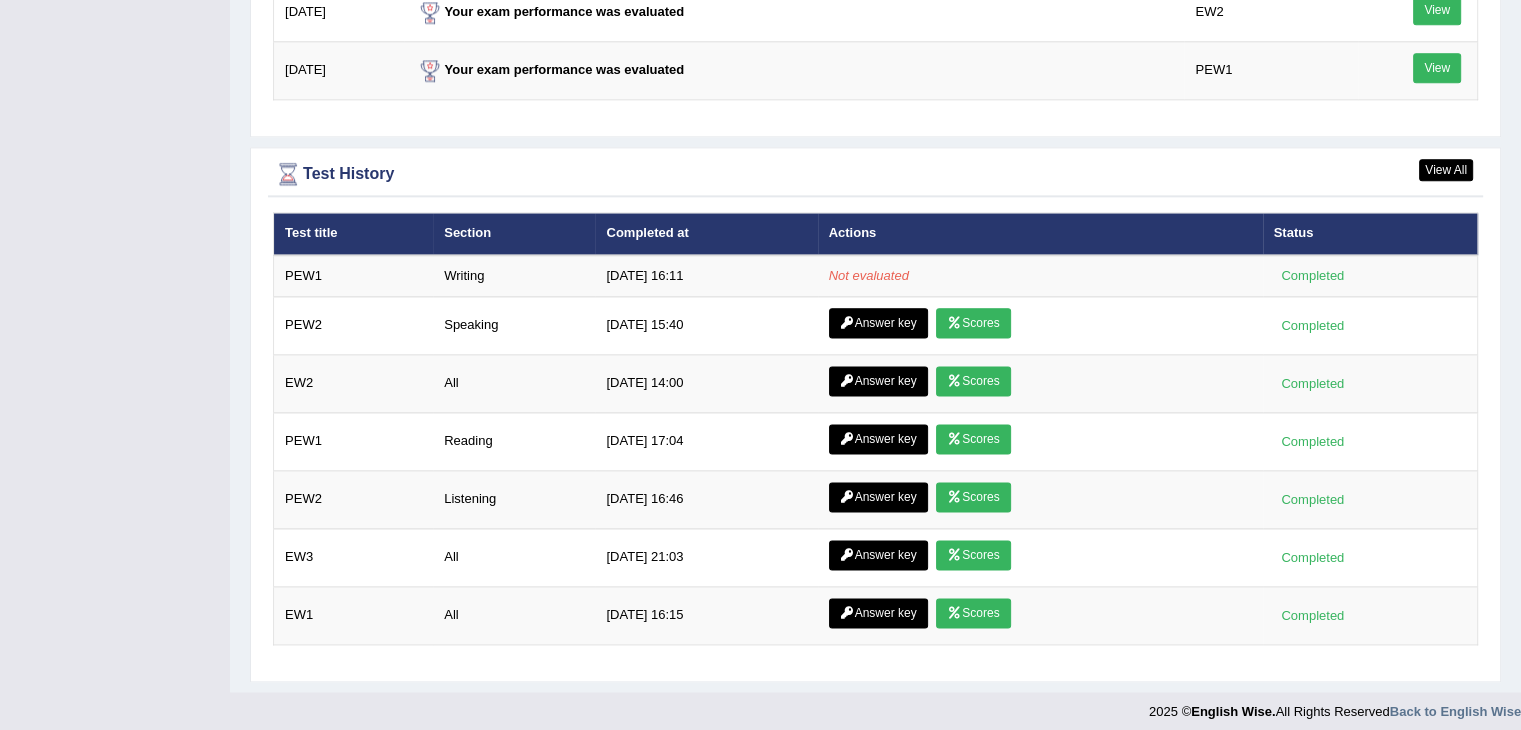 drag, startPoint x: 1535, startPoint y: 154, endPoint x: 1532, endPoint y: 776, distance: 622.00726 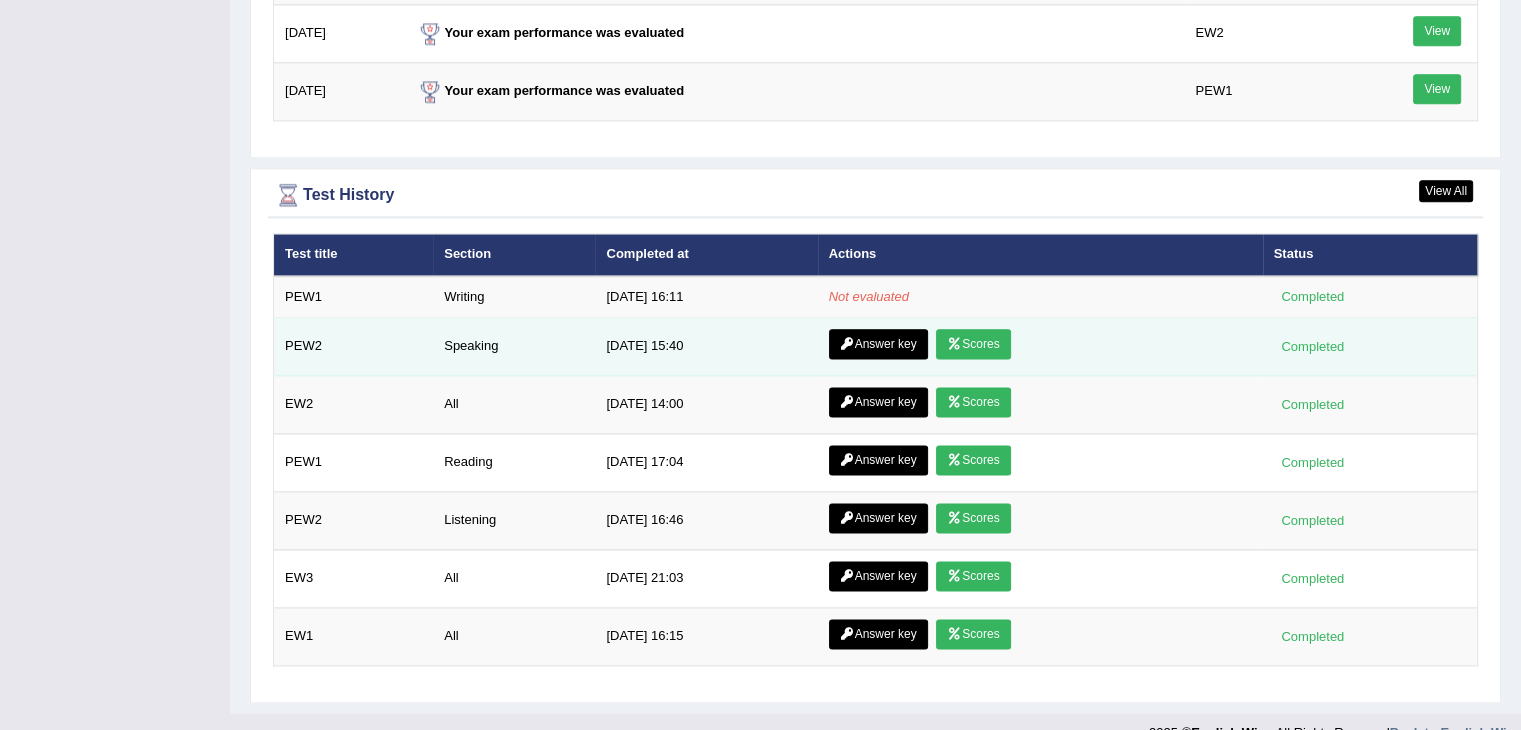 scroll, scrollTop: 2520, scrollLeft: 0, axis: vertical 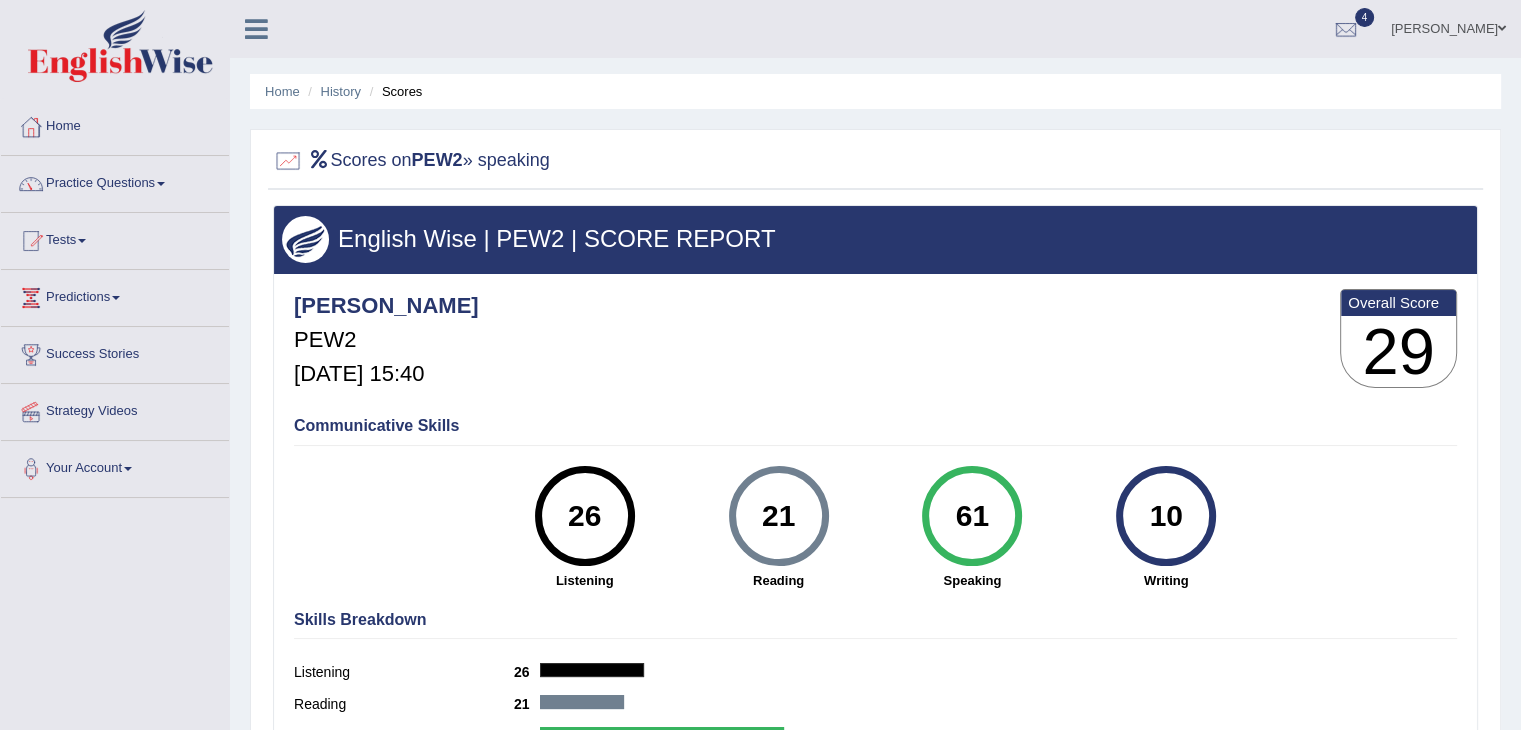 click on "Practice Questions" at bounding box center (115, 181) 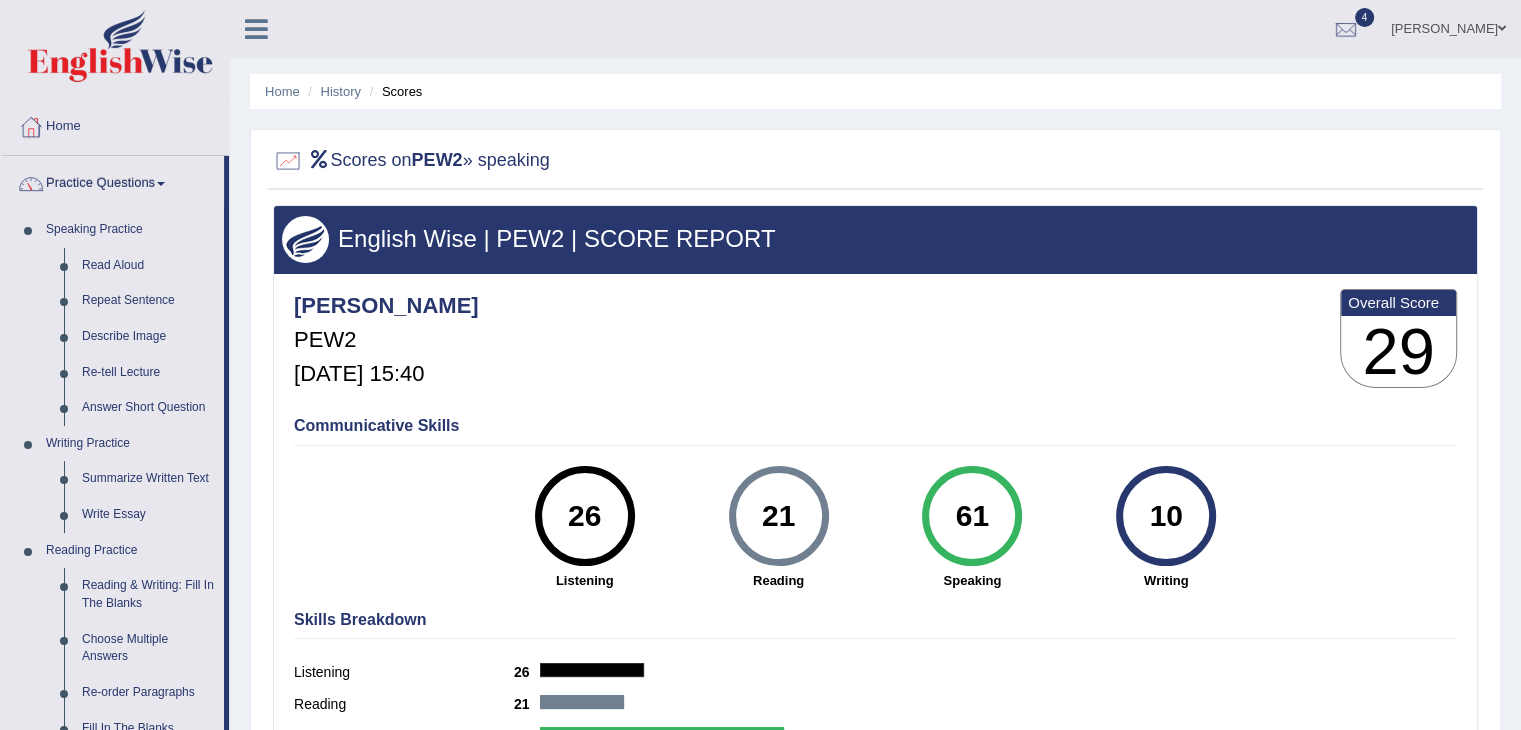 click on "Practice Questions" at bounding box center [112, 181] 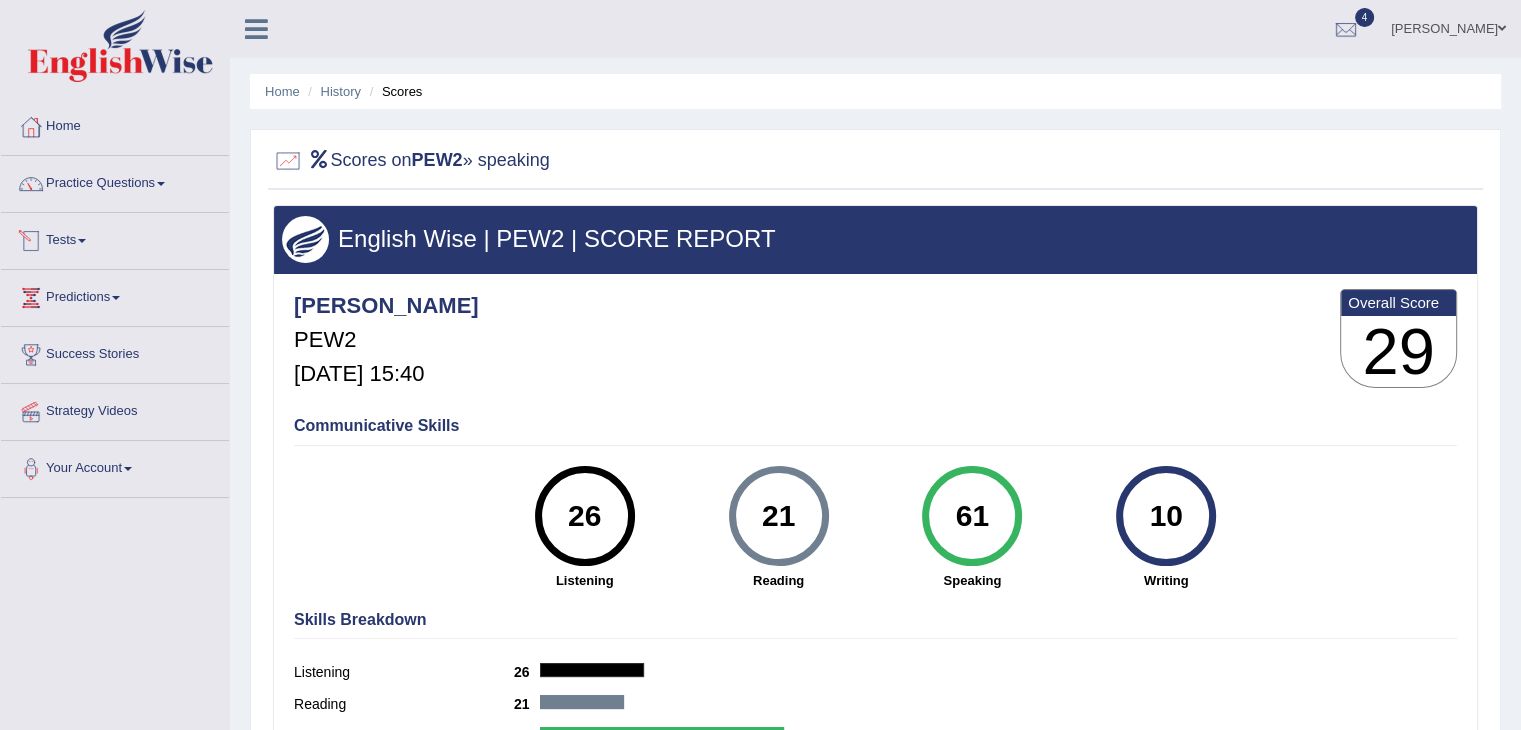 click on "Tests" at bounding box center [115, 238] 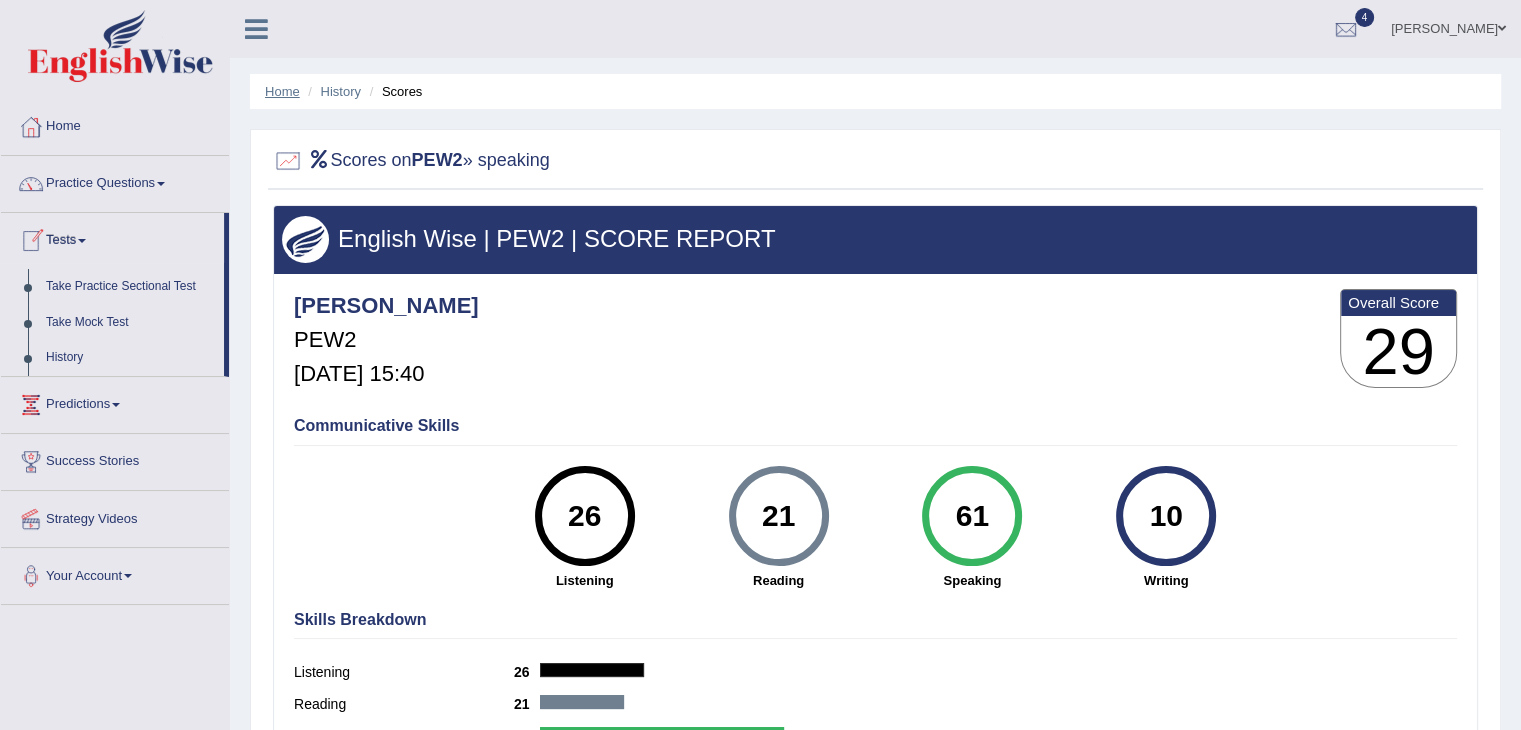 click on "Home" at bounding box center [282, 91] 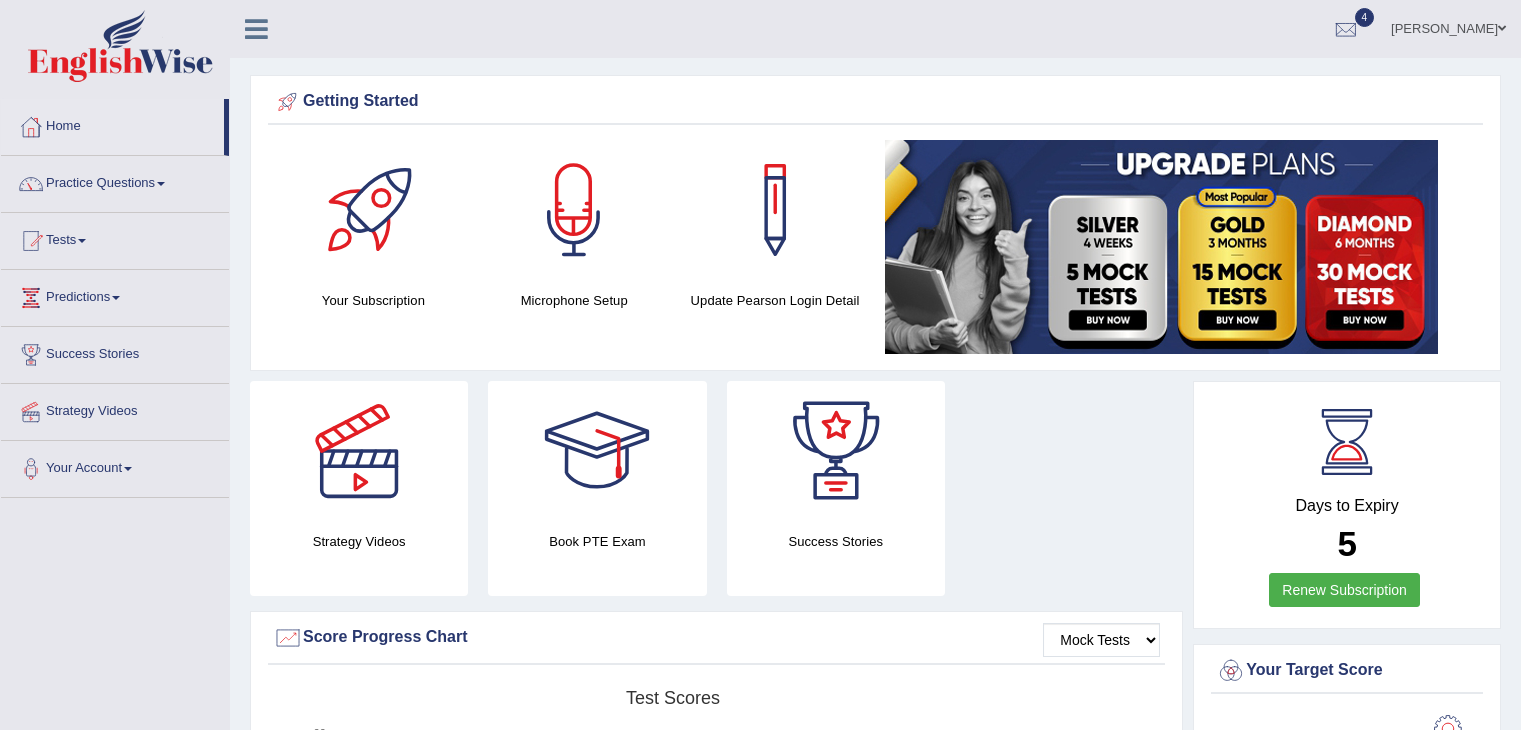 scroll, scrollTop: 0, scrollLeft: 0, axis: both 